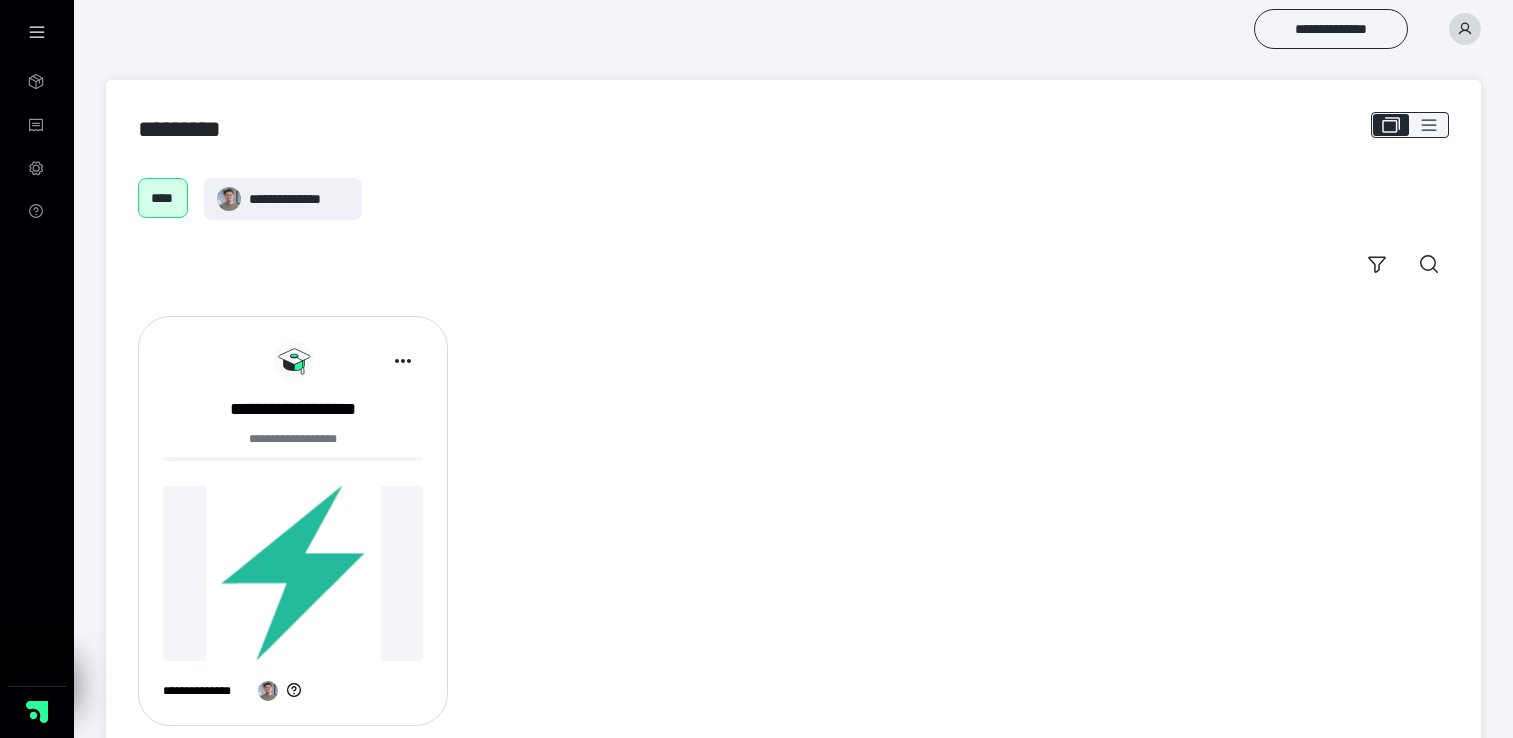 scroll, scrollTop: 42, scrollLeft: 0, axis: vertical 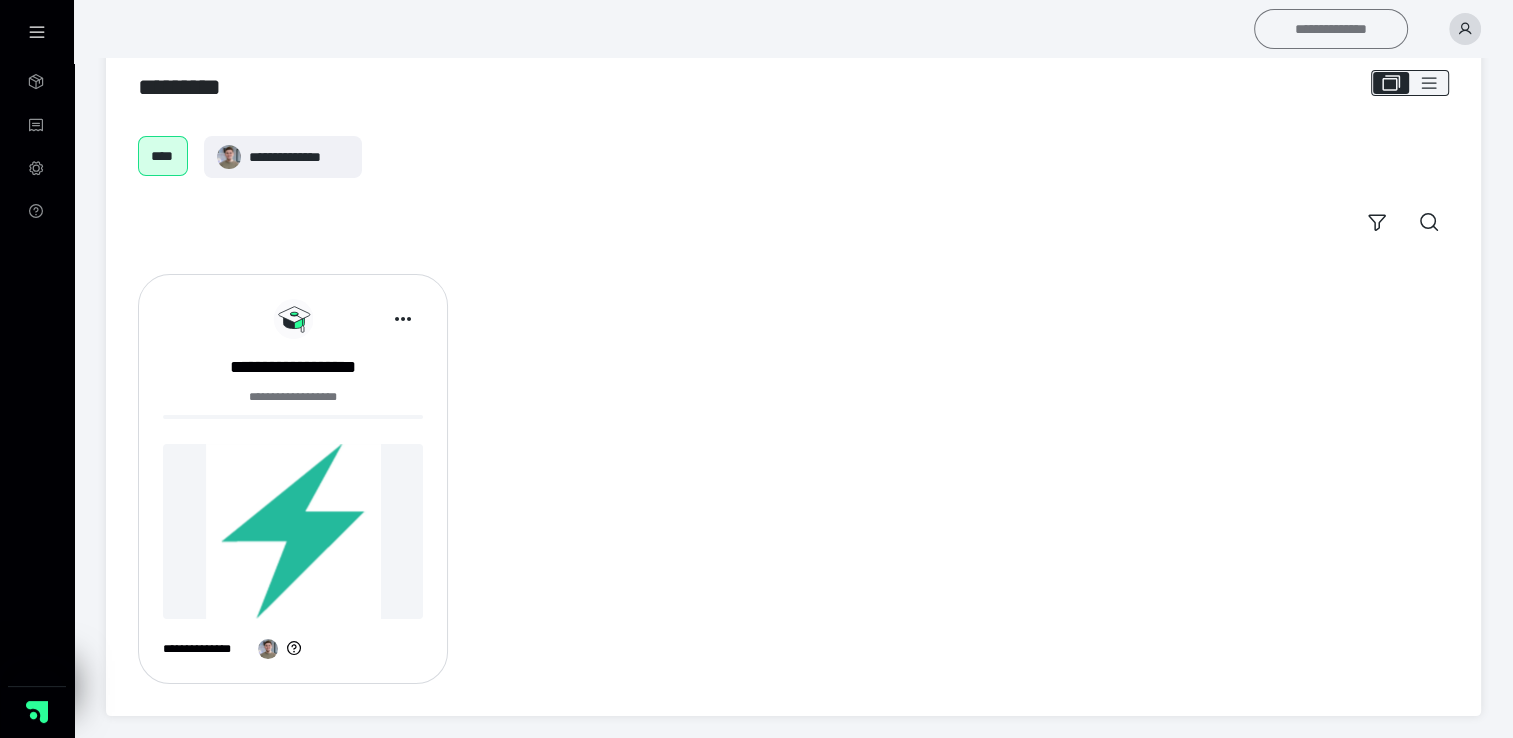 click on "**********" at bounding box center [1331, 29] 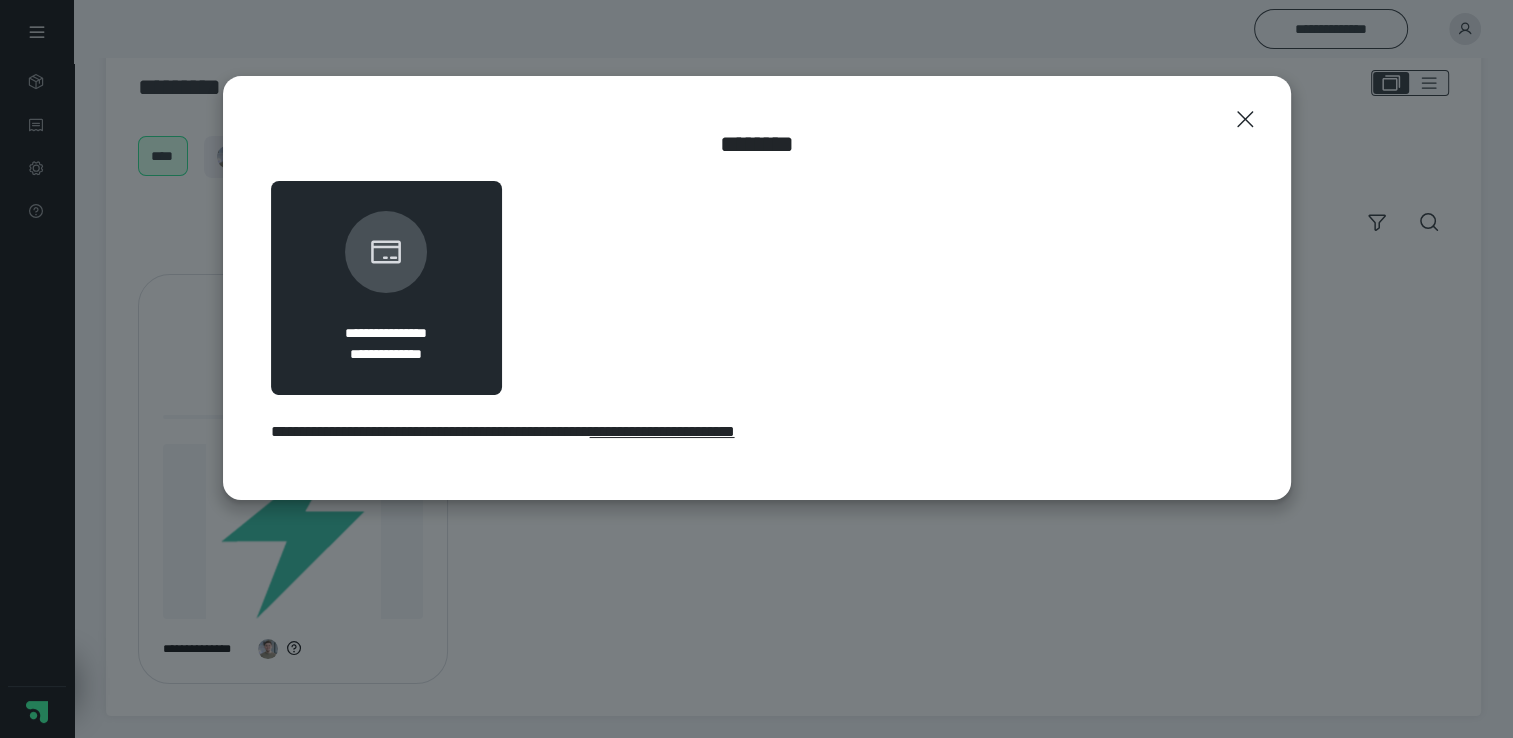 click 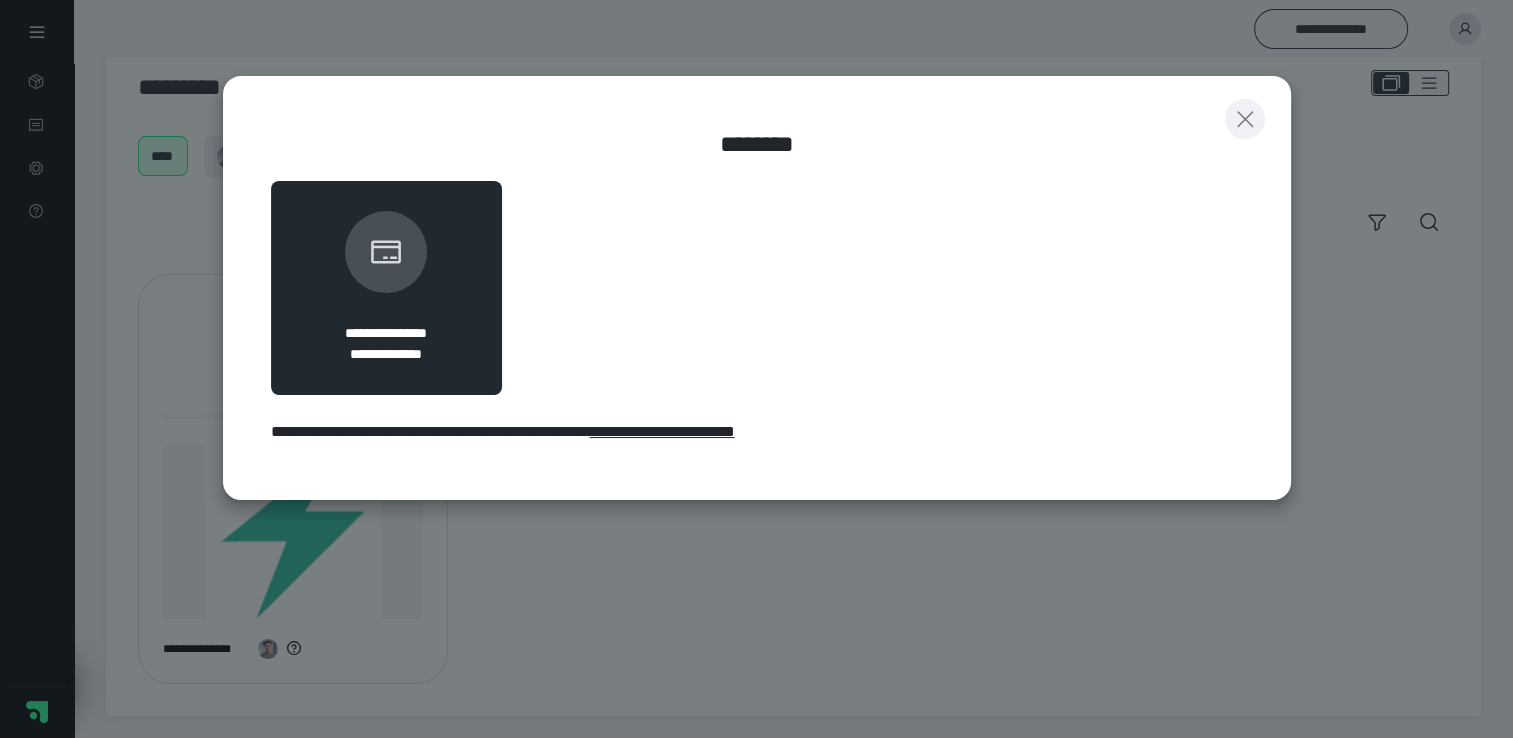 click 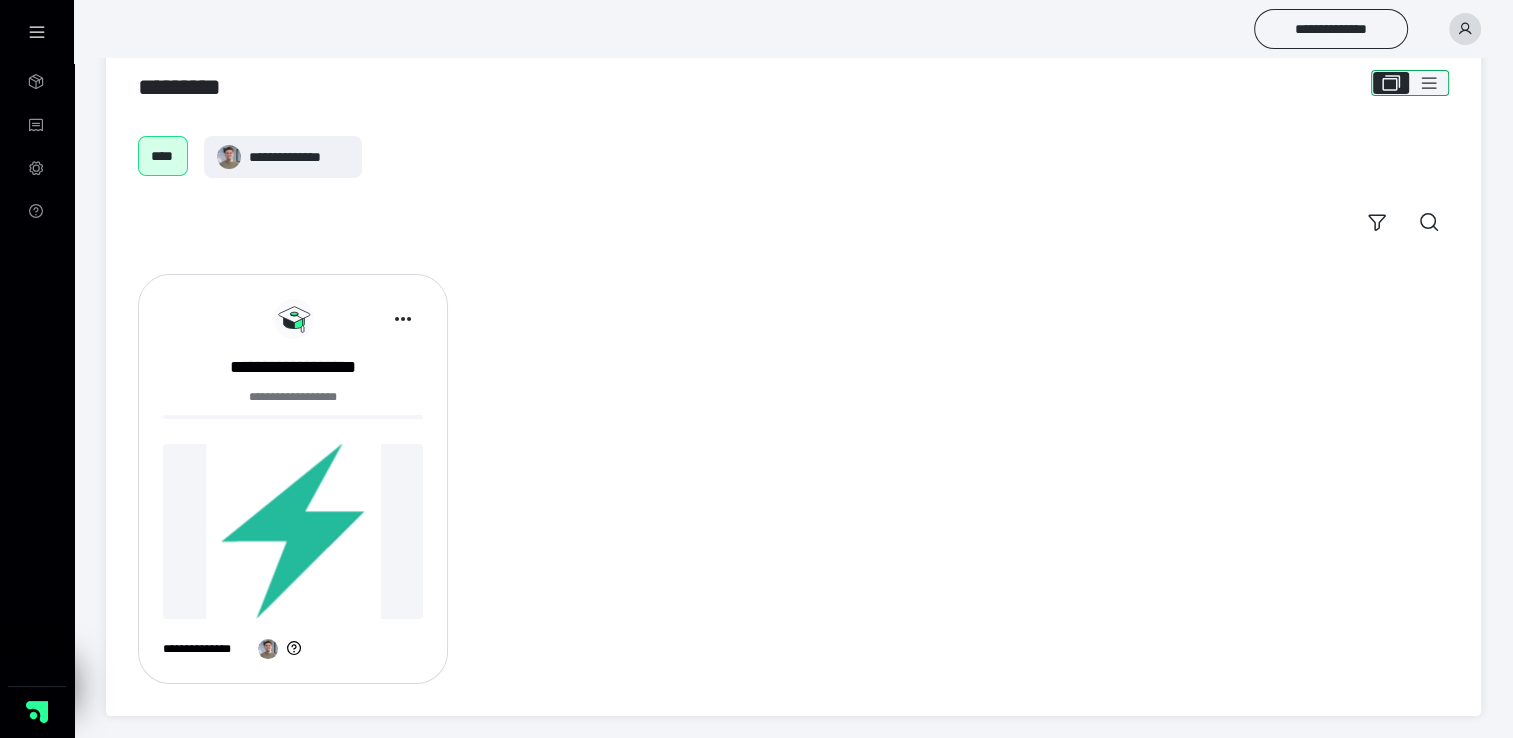 click 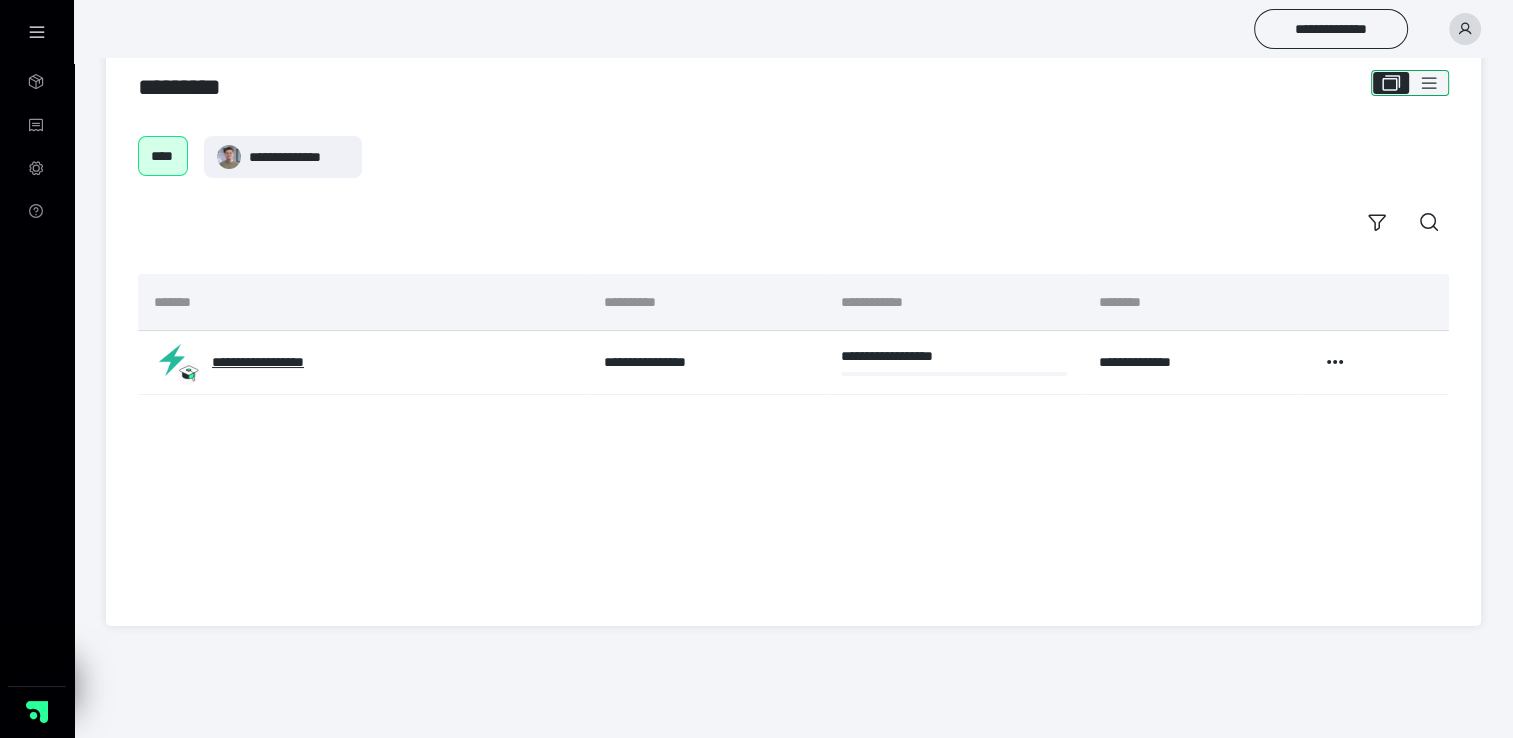 scroll, scrollTop: 0, scrollLeft: 0, axis: both 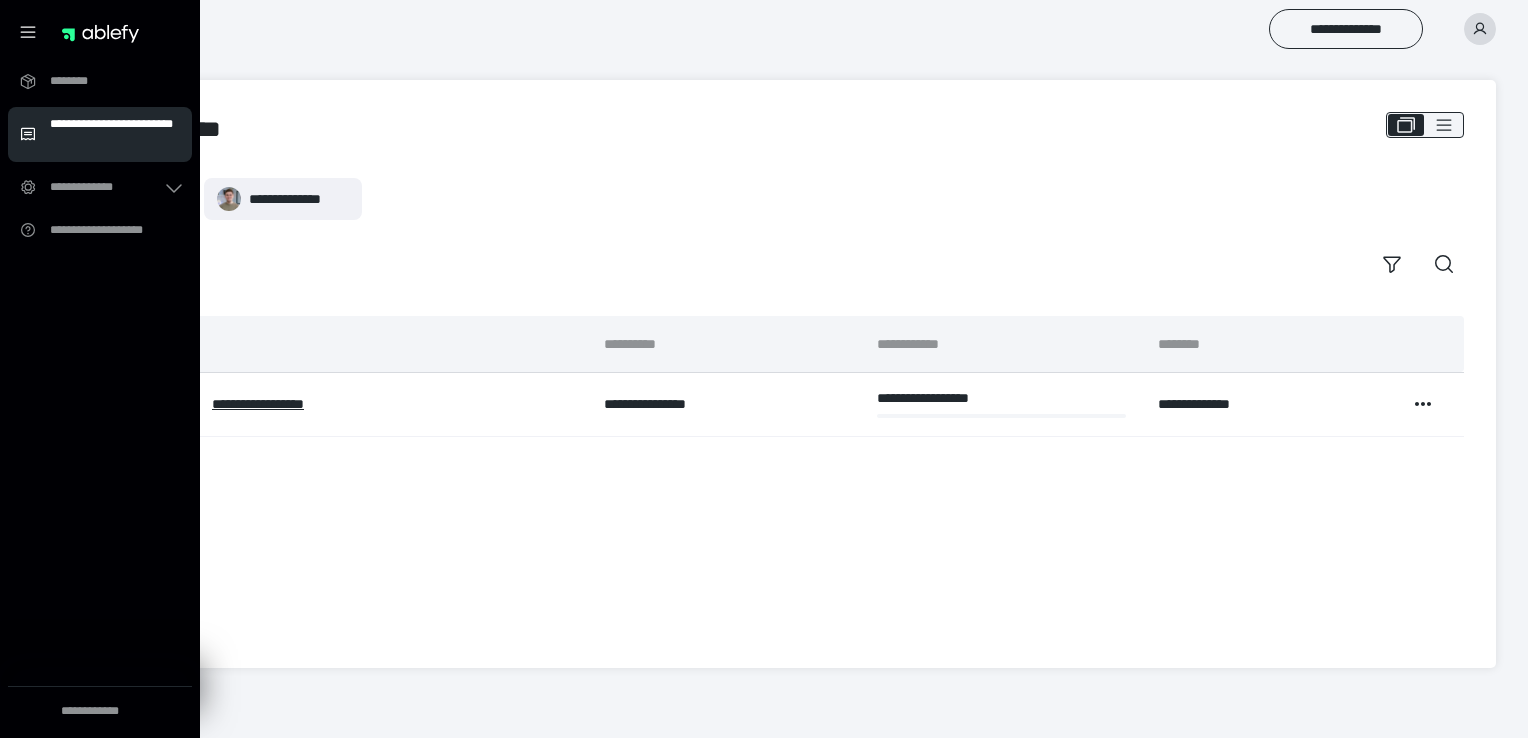 click on "**********" at bounding box center [115, 134] 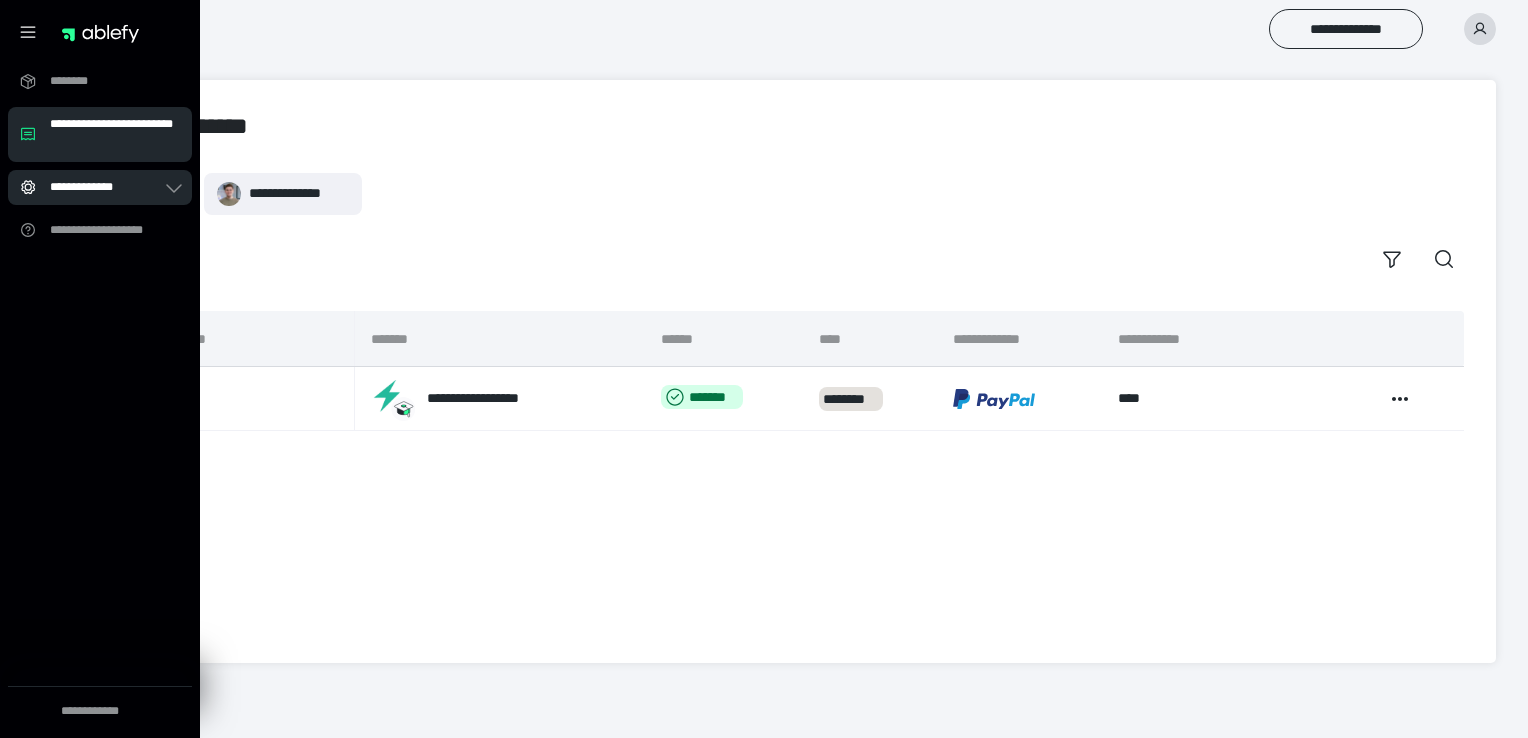 click on "**********" at bounding box center (106, 187) 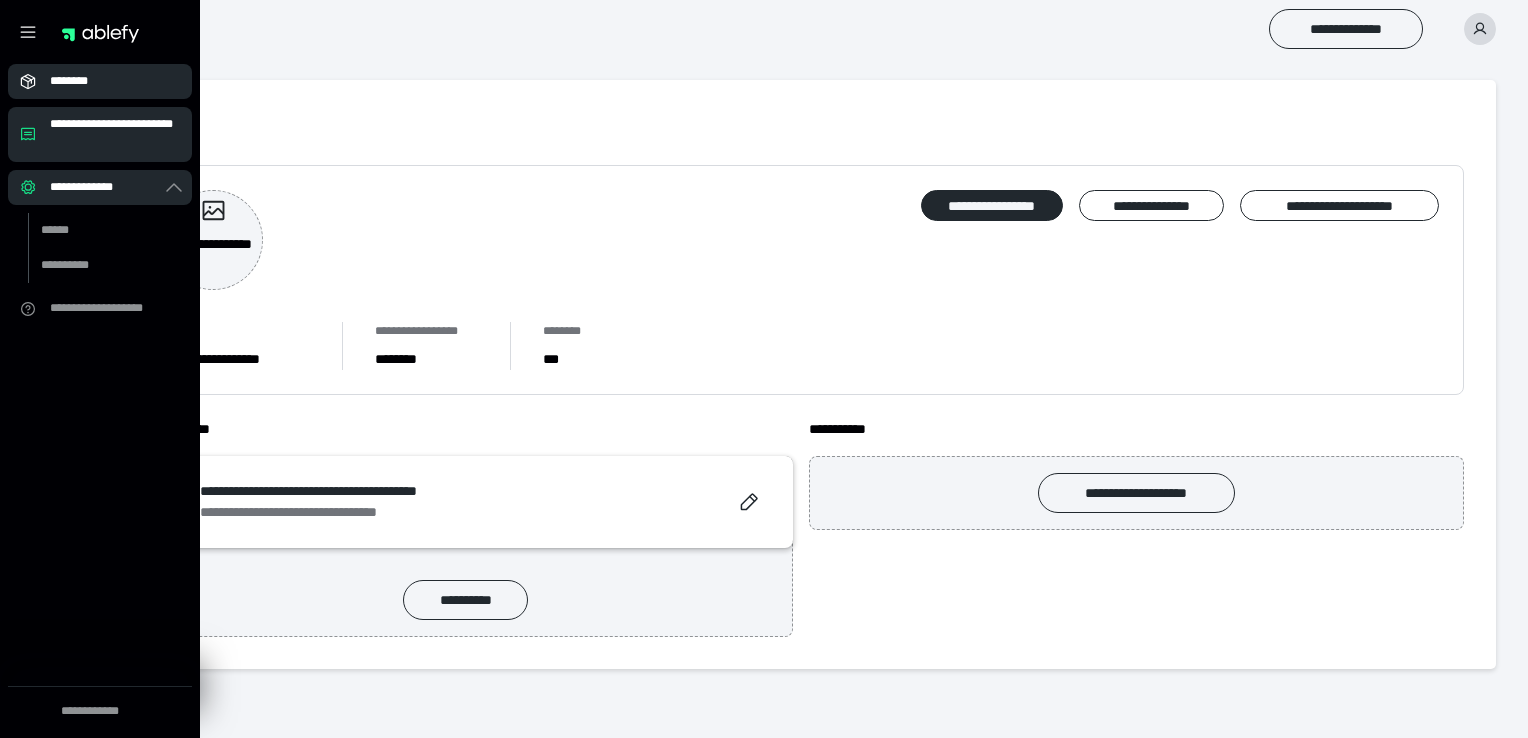 click on "********" at bounding box center [106, 81] 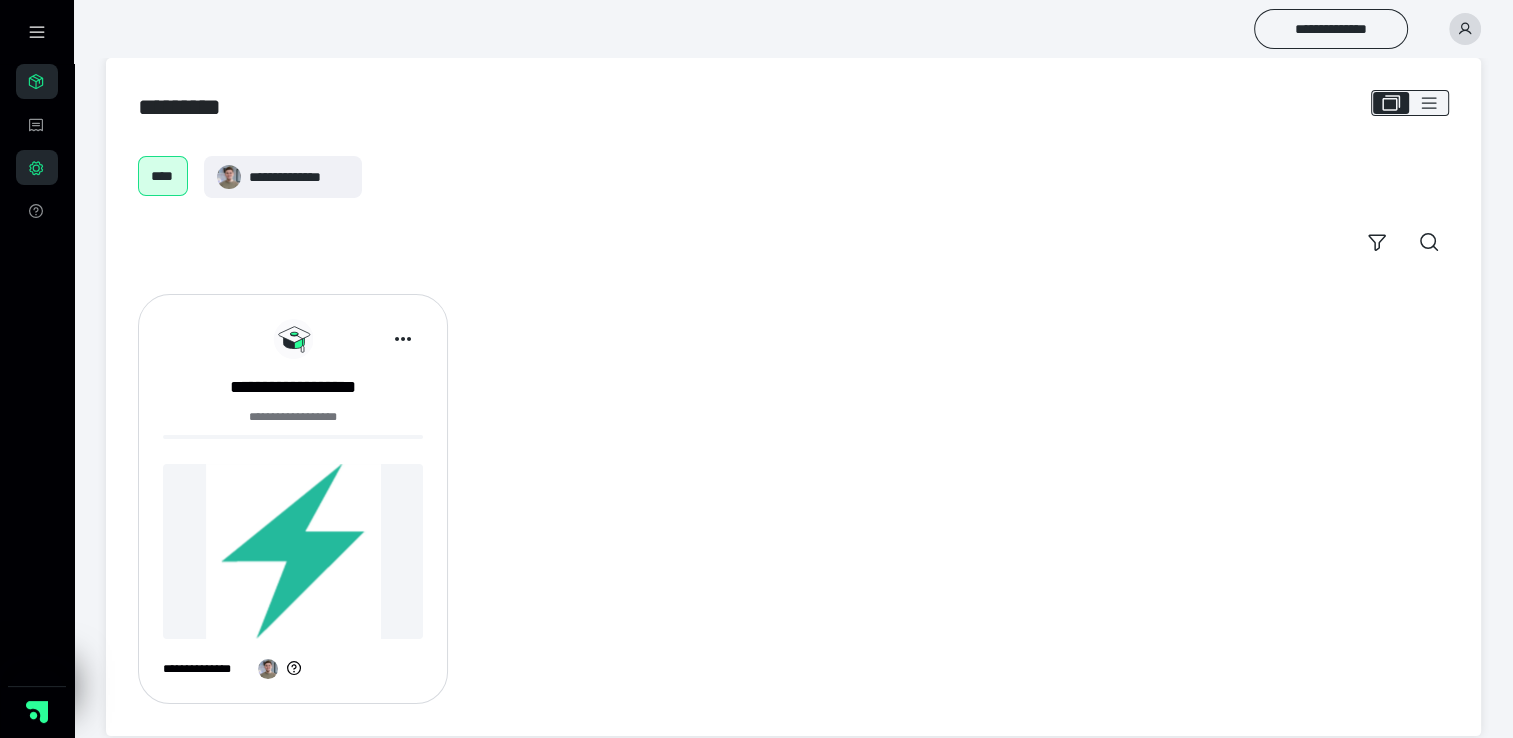 scroll, scrollTop: 42, scrollLeft: 0, axis: vertical 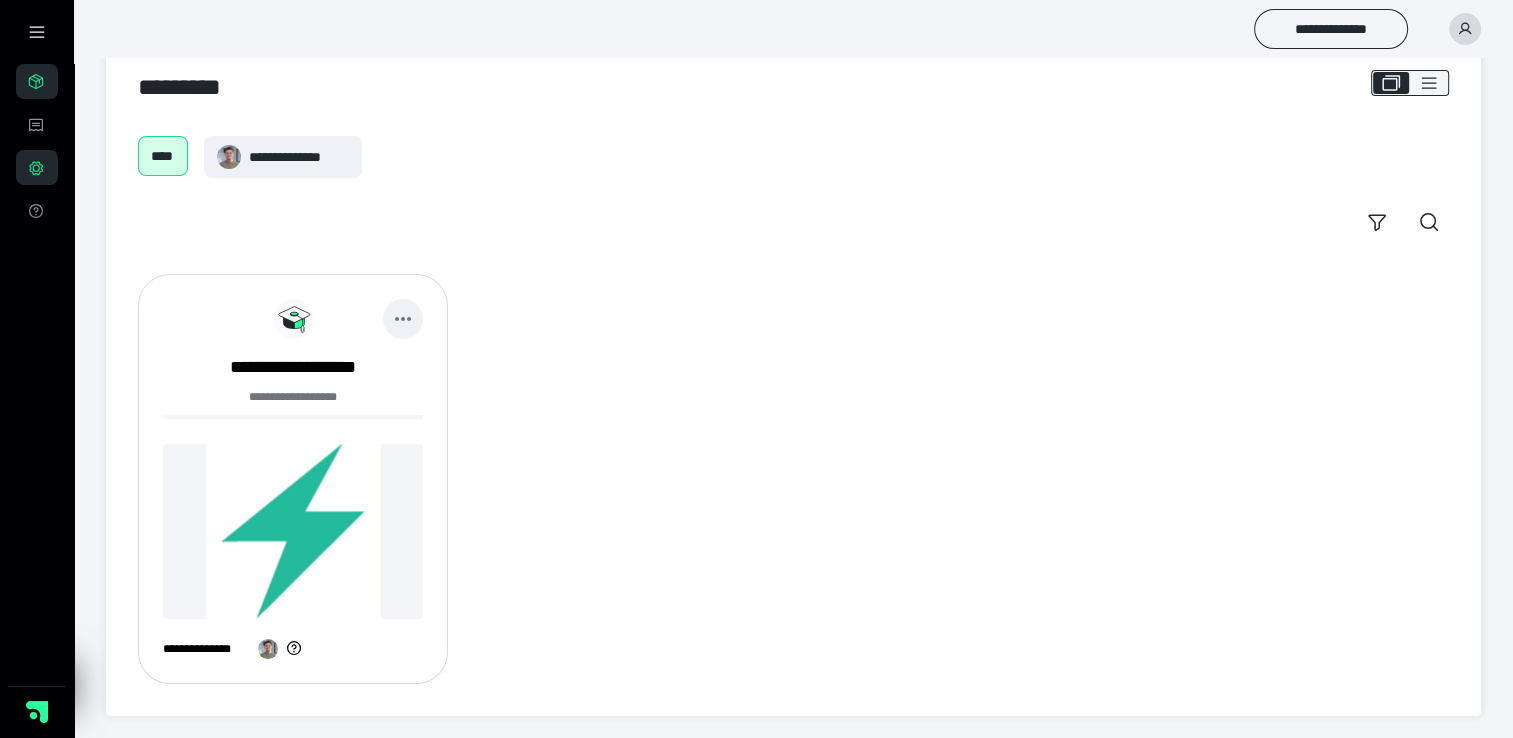 click at bounding box center (403, 319) 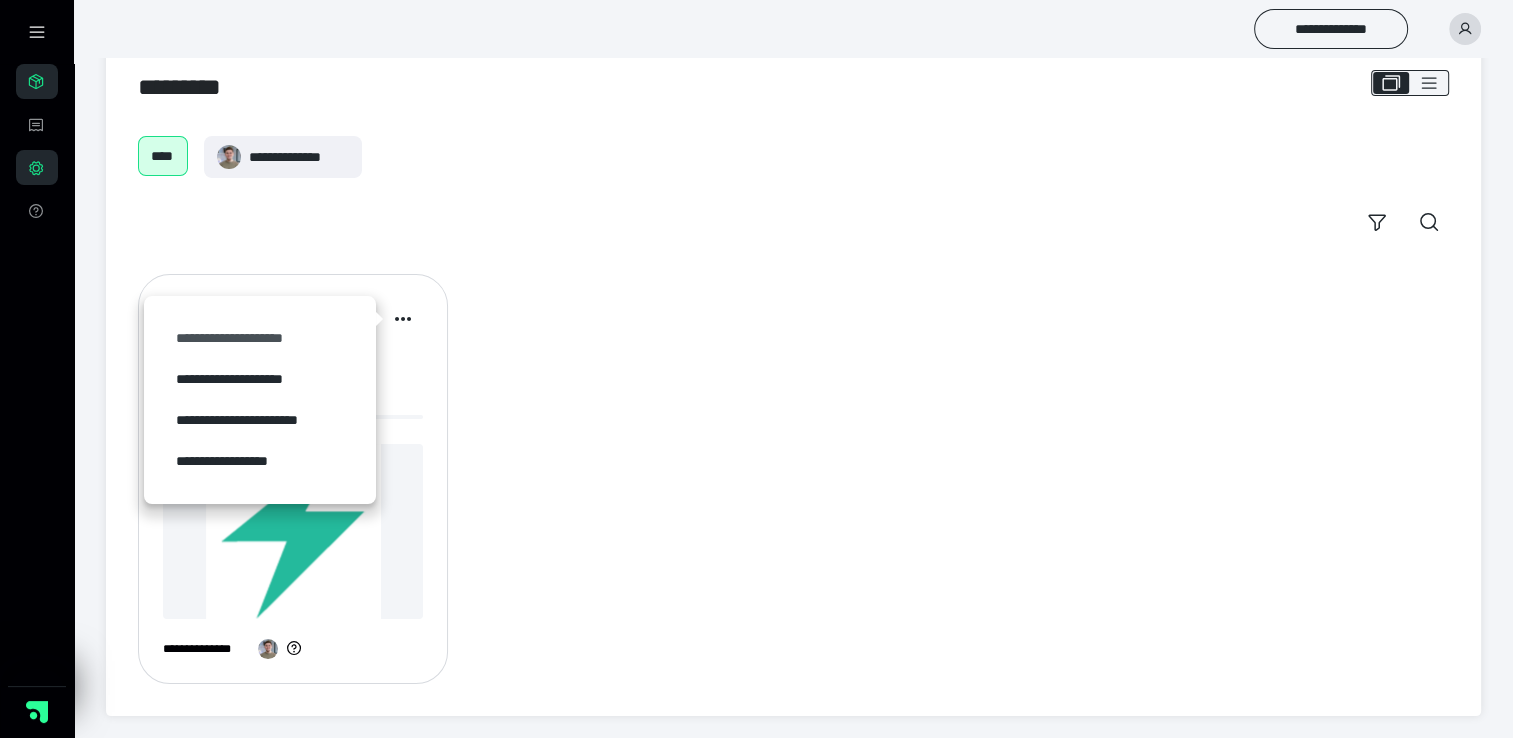 click on "**********" at bounding box center [260, 338] 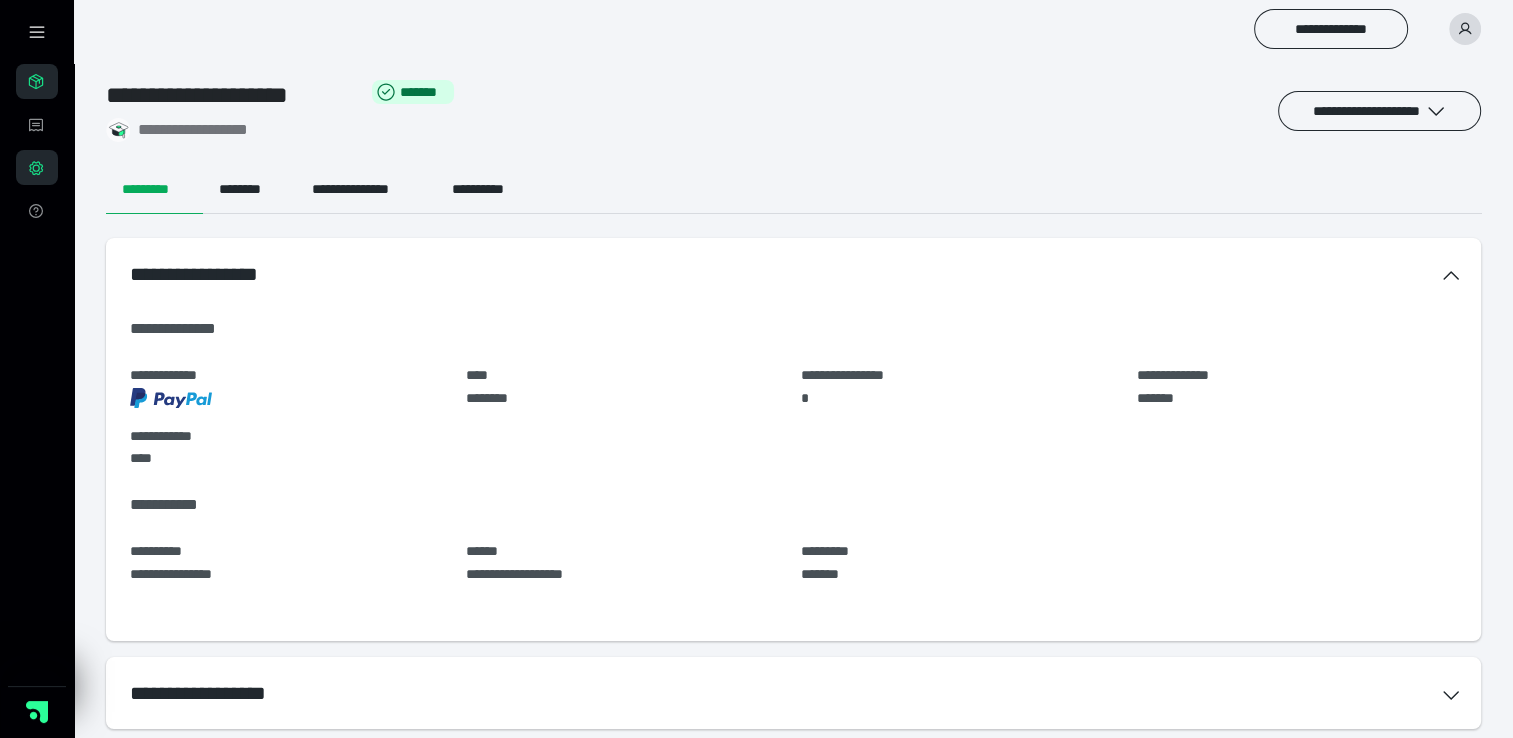 scroll, scrollTop: 0, scrollLeft: 0, axis: both 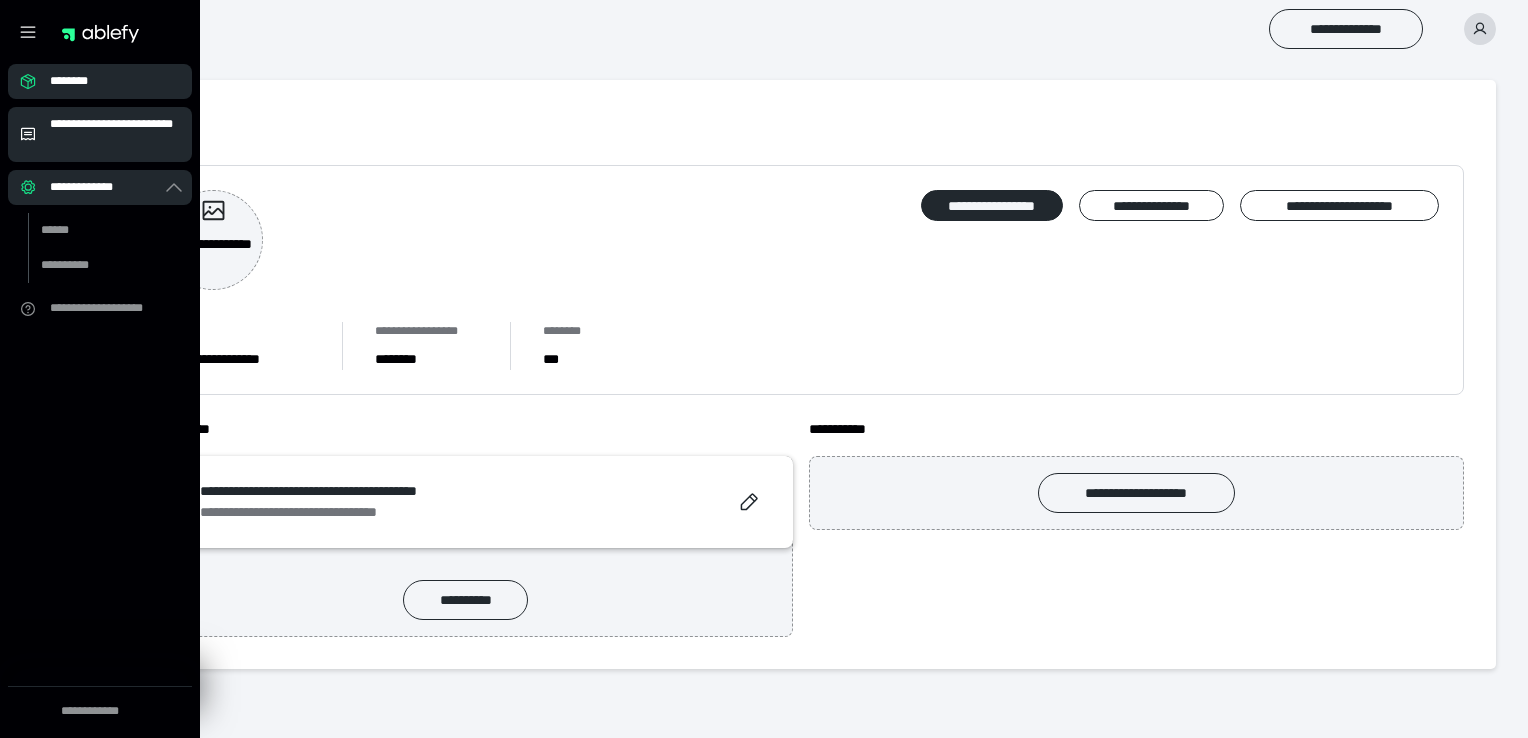 click on "**********" at bounding box center (115, 134) 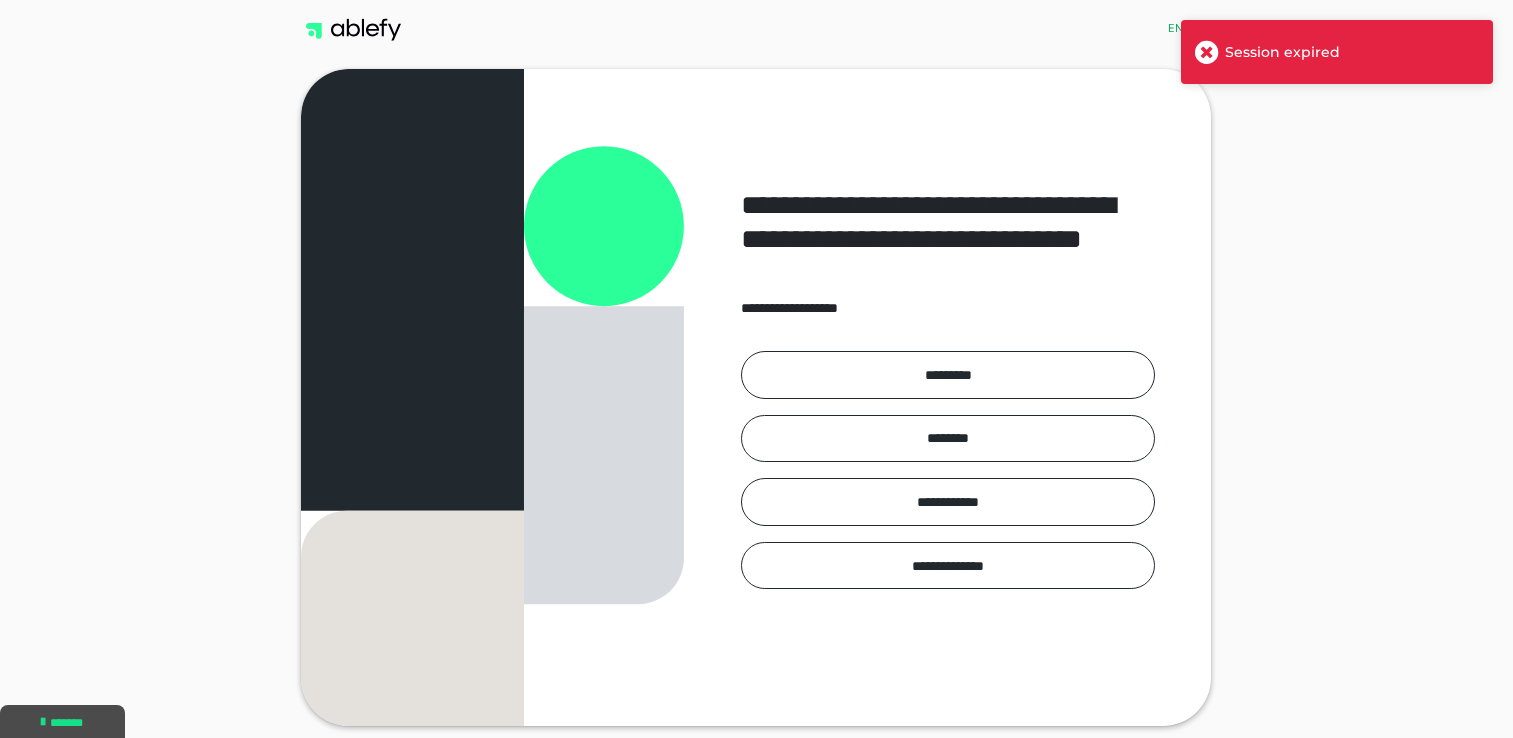 scroll, scrollTop: 0, scrollLeft: 0, axis: both 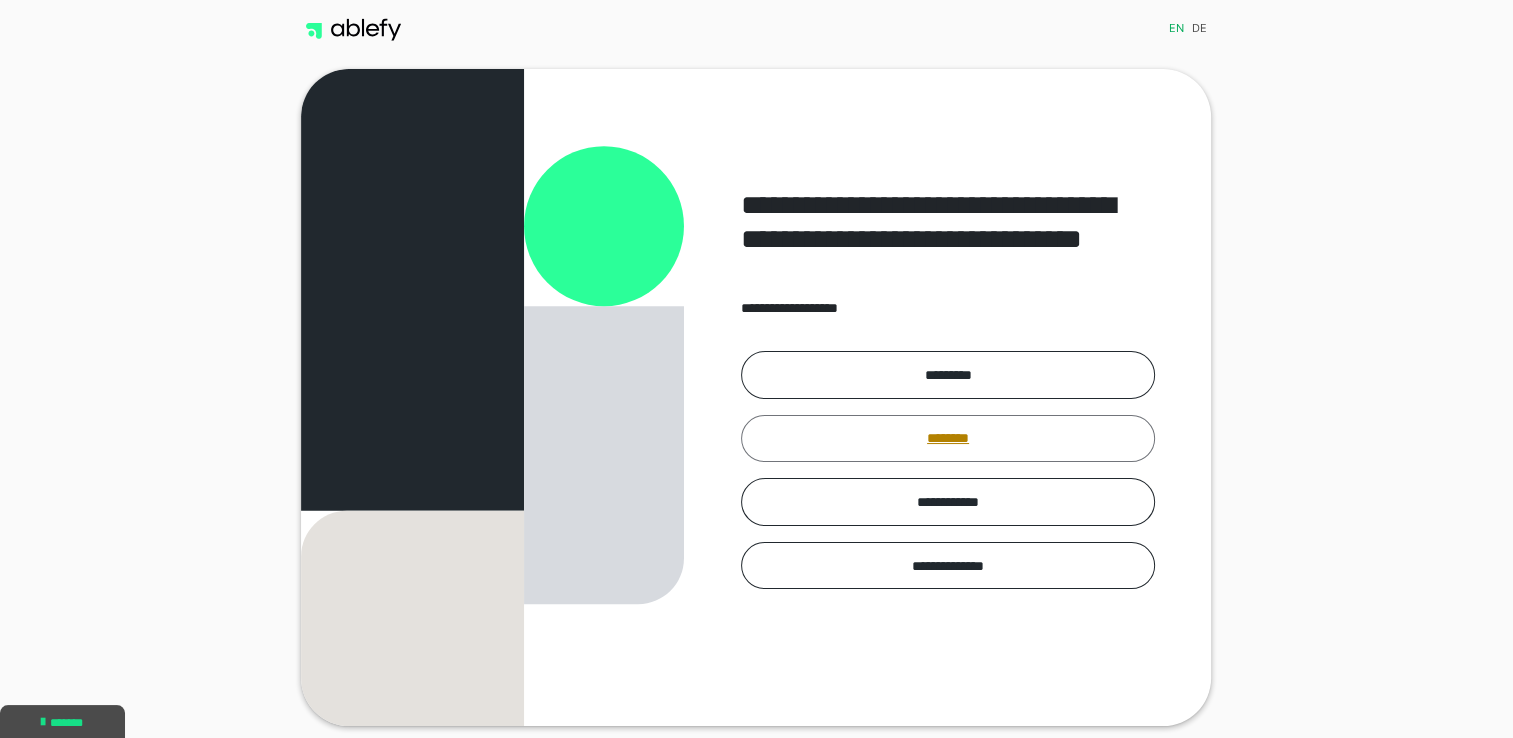 click on "********" at bounding box center [948, 439] 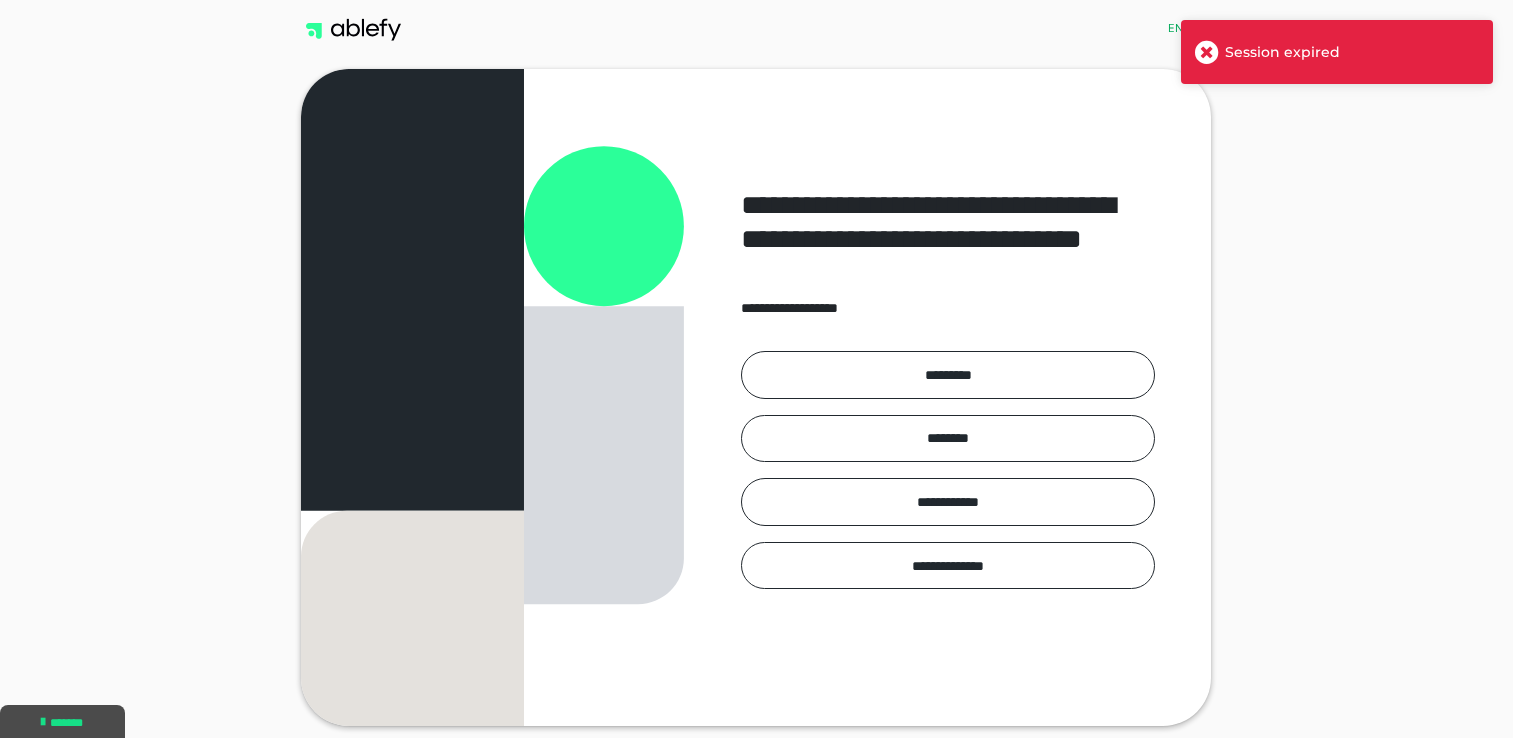 scroll, scrollTop: 0, scrollLeft: 0, axis: both 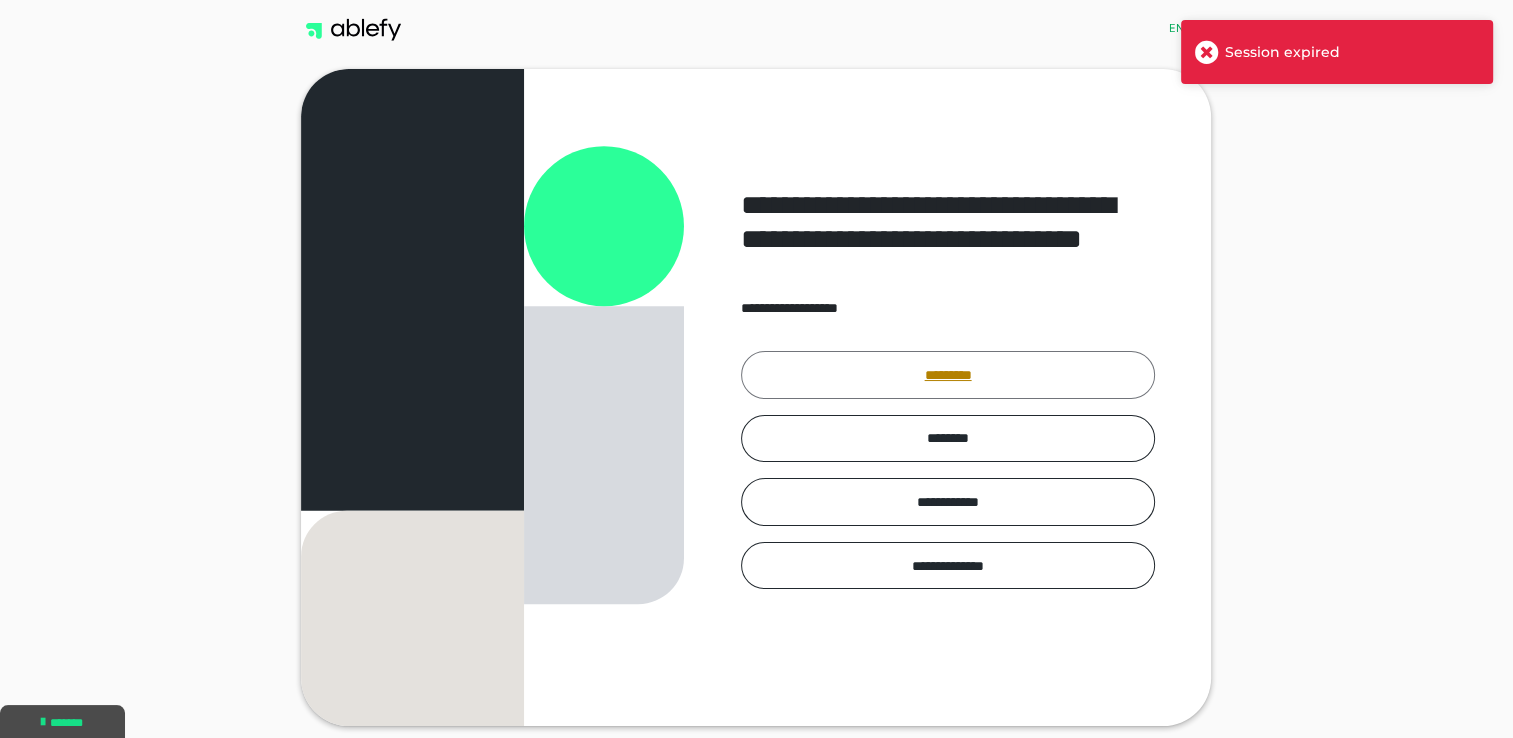 click on "*********" at bounding box center [948, 375] 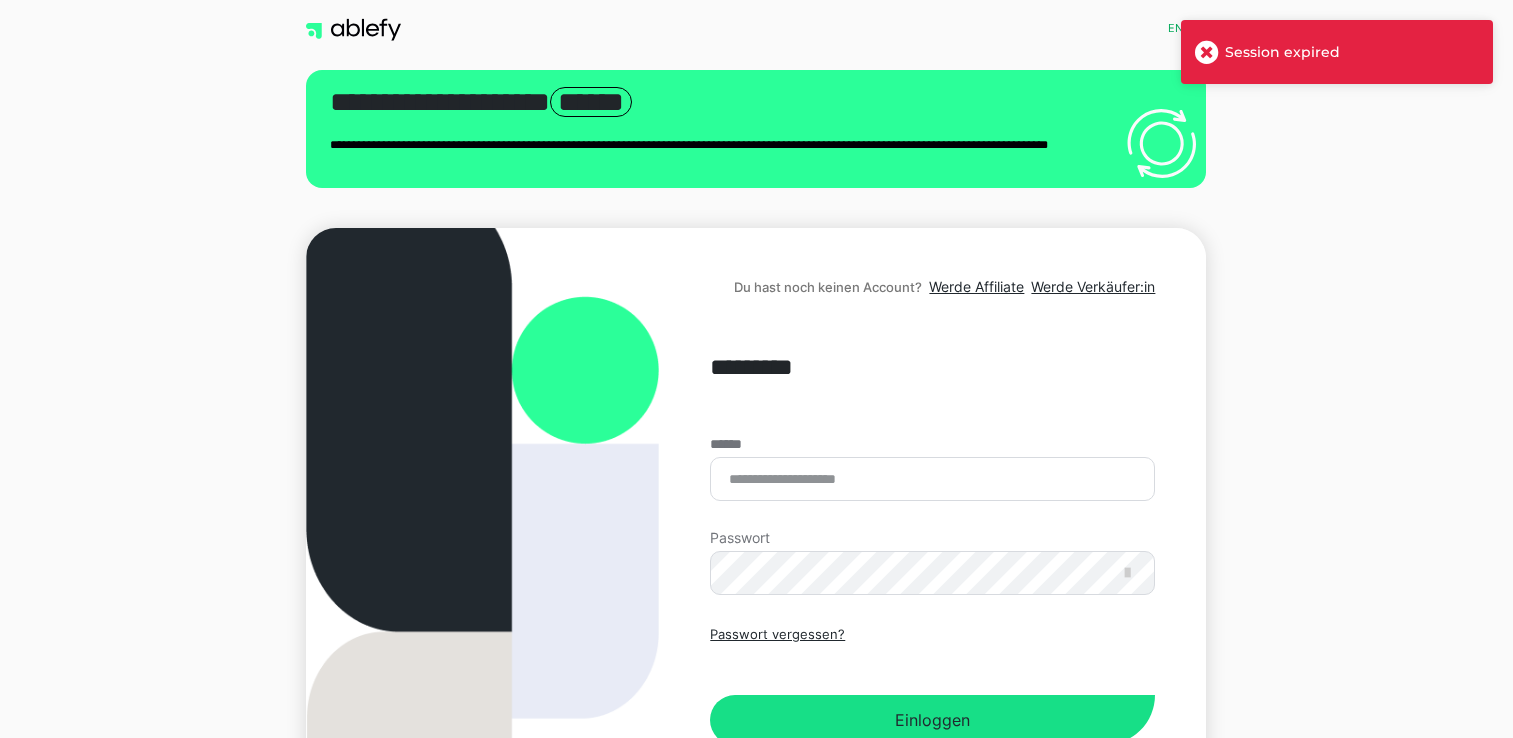 scroll, scrollTop: 0, scrollLeft: 0, axis: both 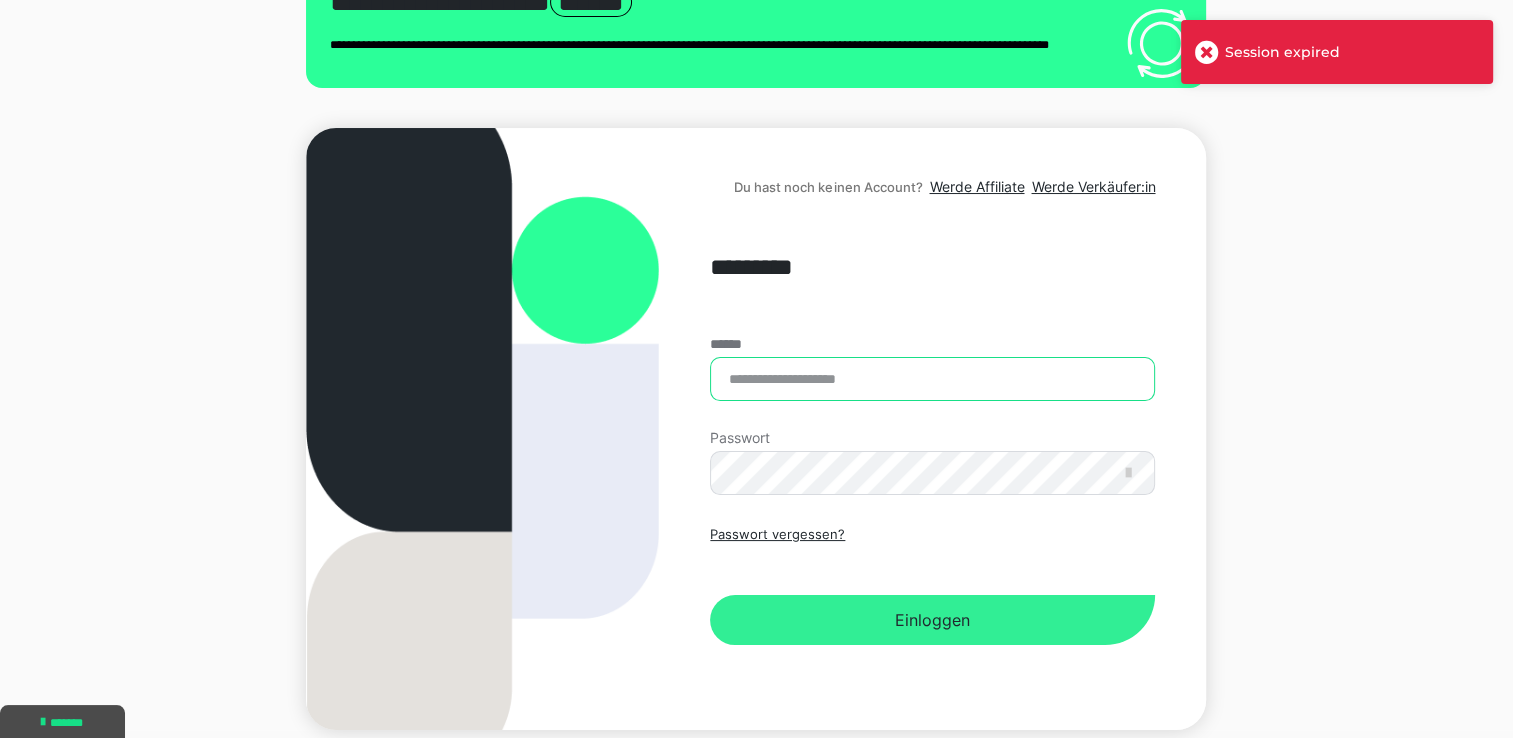 type on "**********" 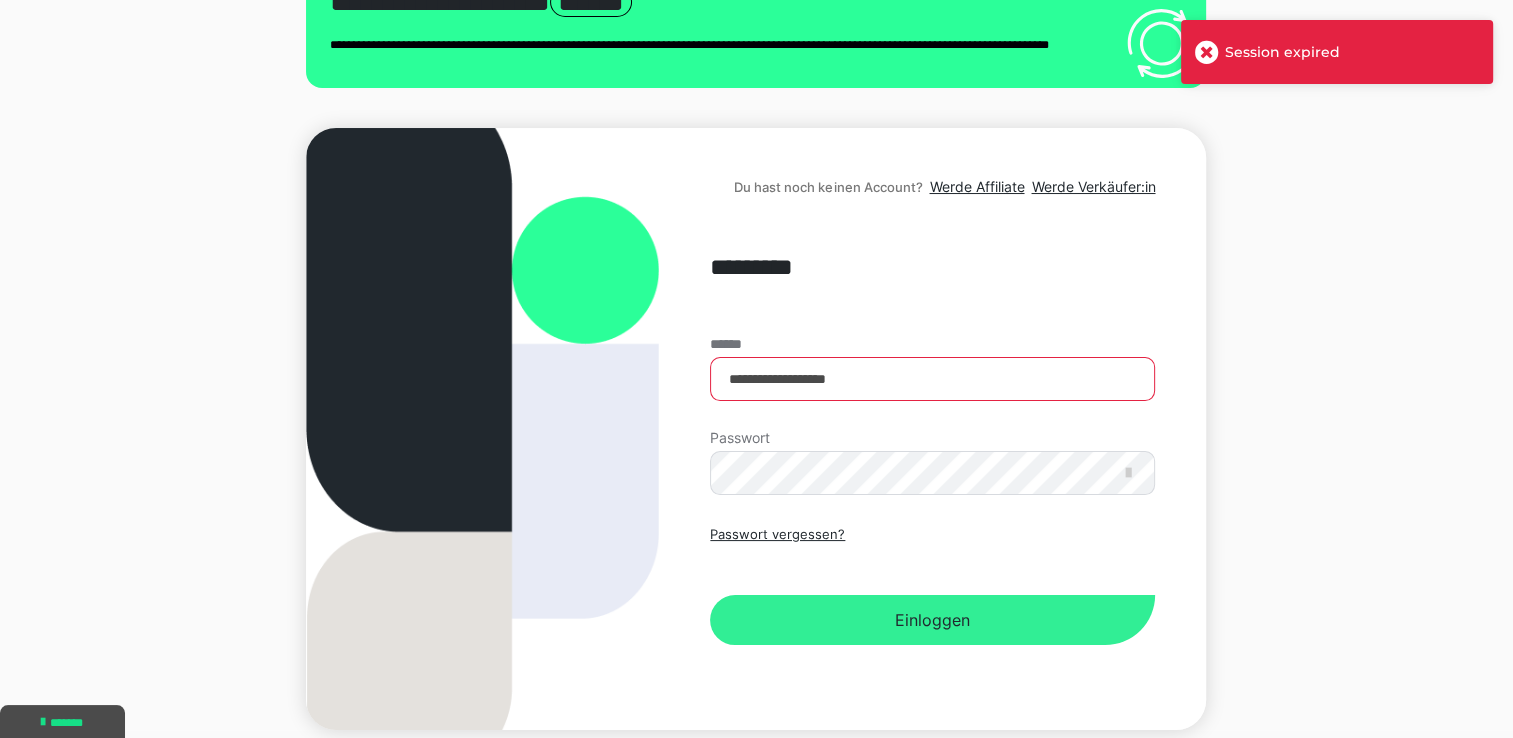 click on "Einloggen" at bounding box center [932, 620] 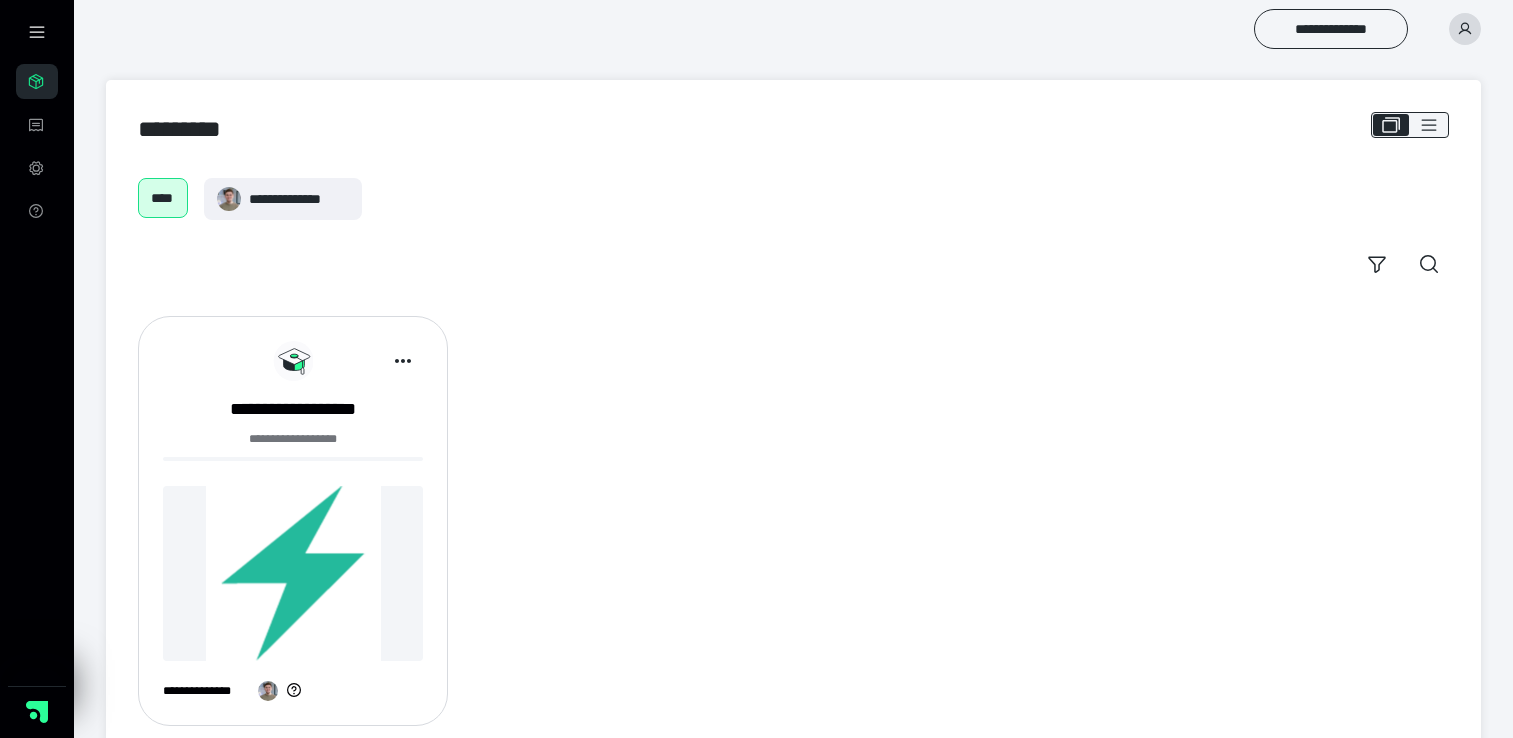 scroll, scrollTop: 0, scrollLeft: 0, axis: both 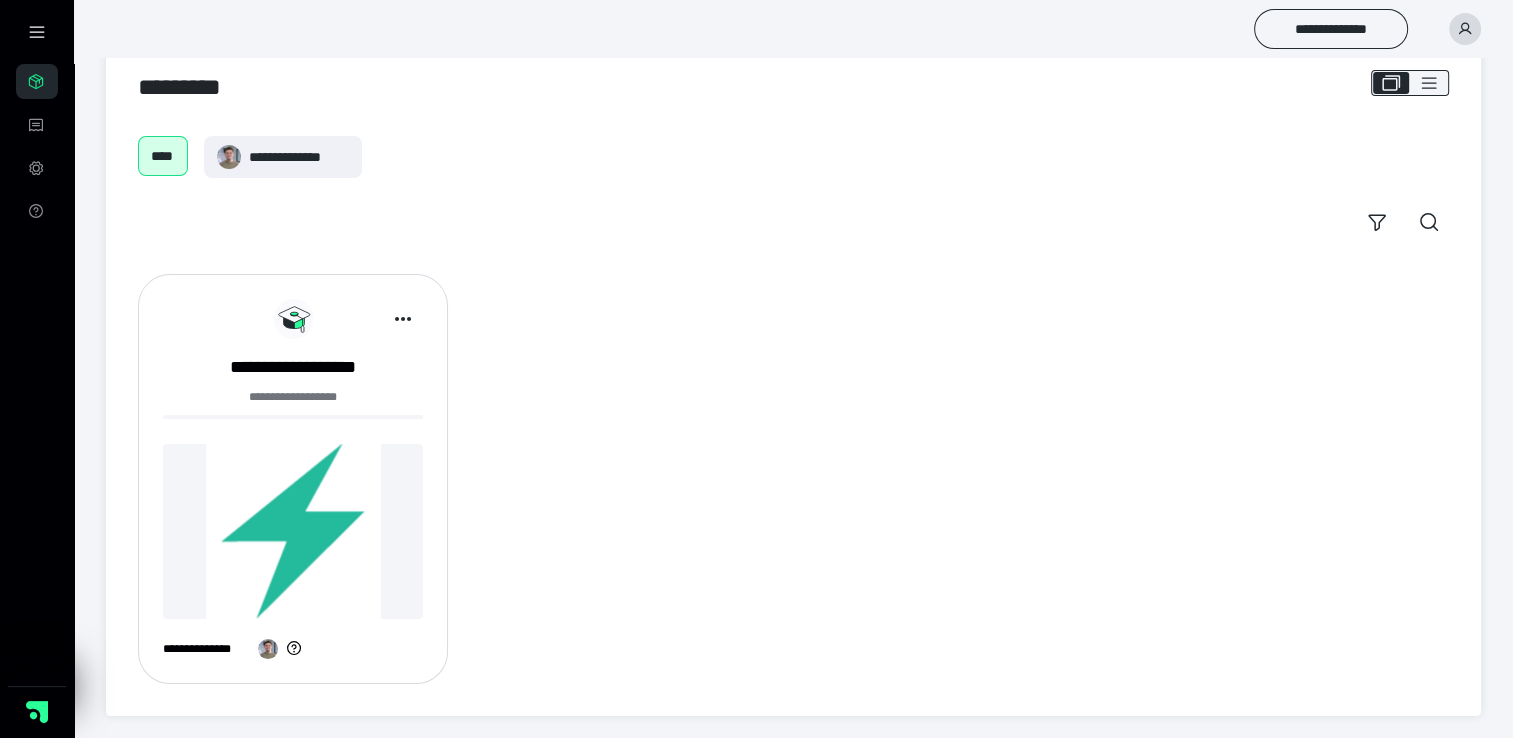 click at bounding box center (293, 531) 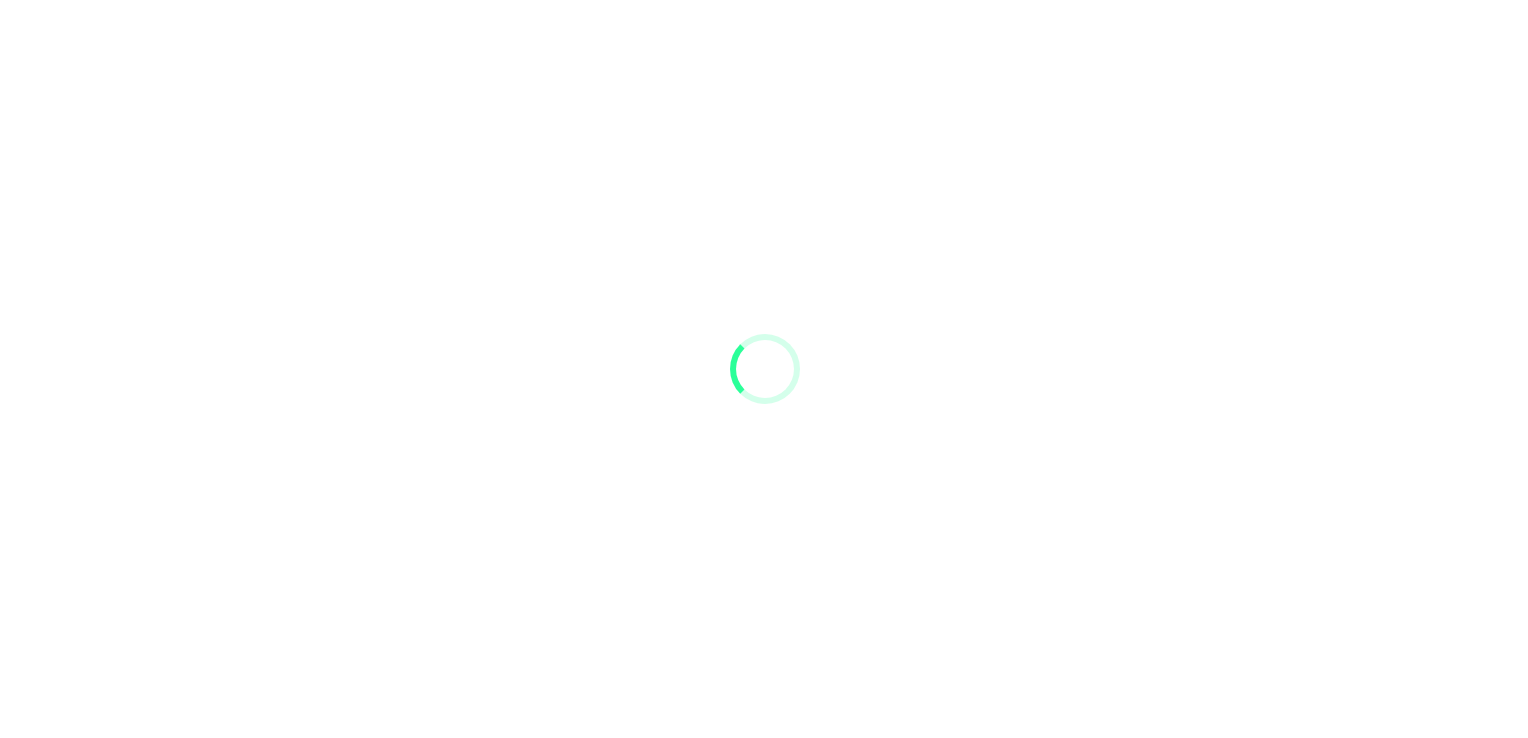 scroll, scrollTop: 0, scrollLeft: 0, axis: both 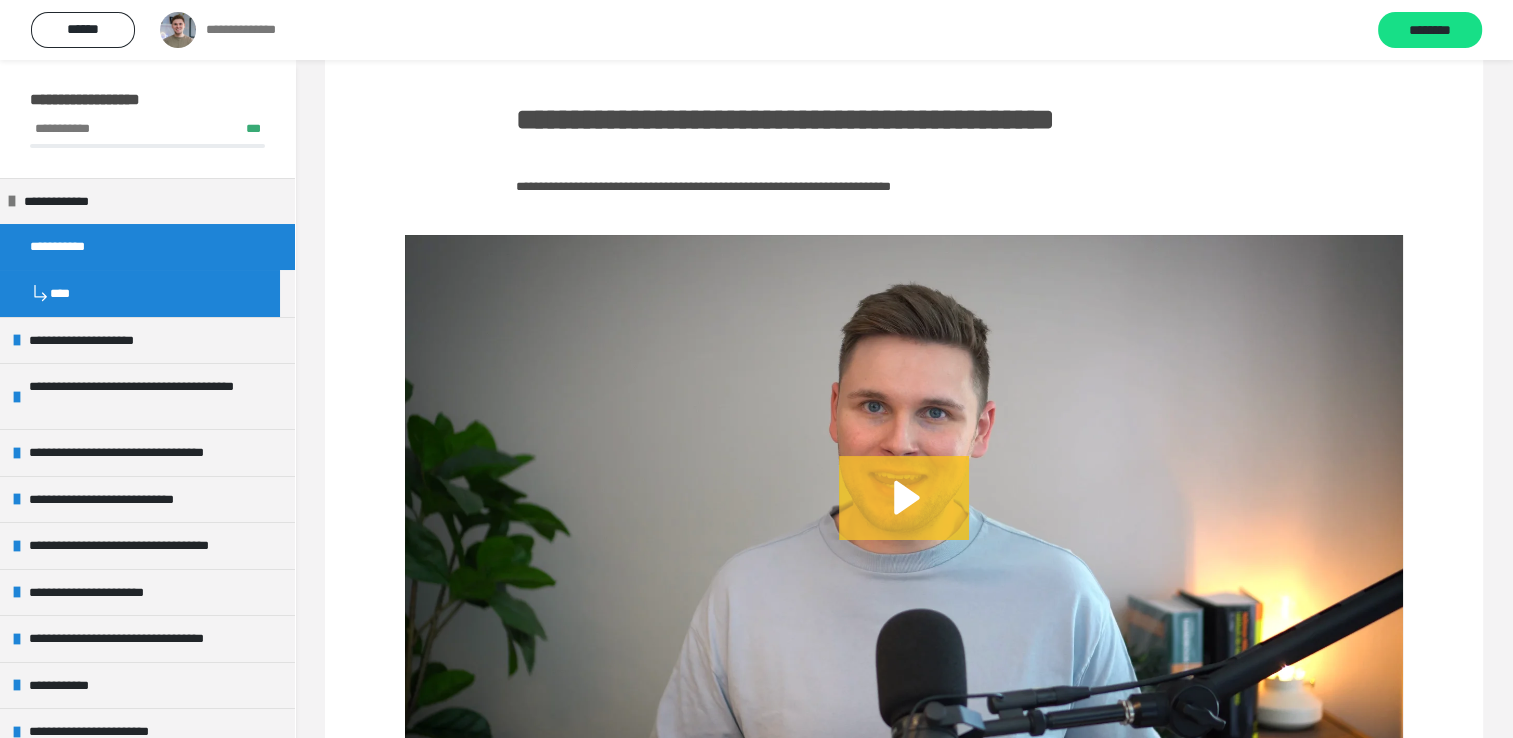 click 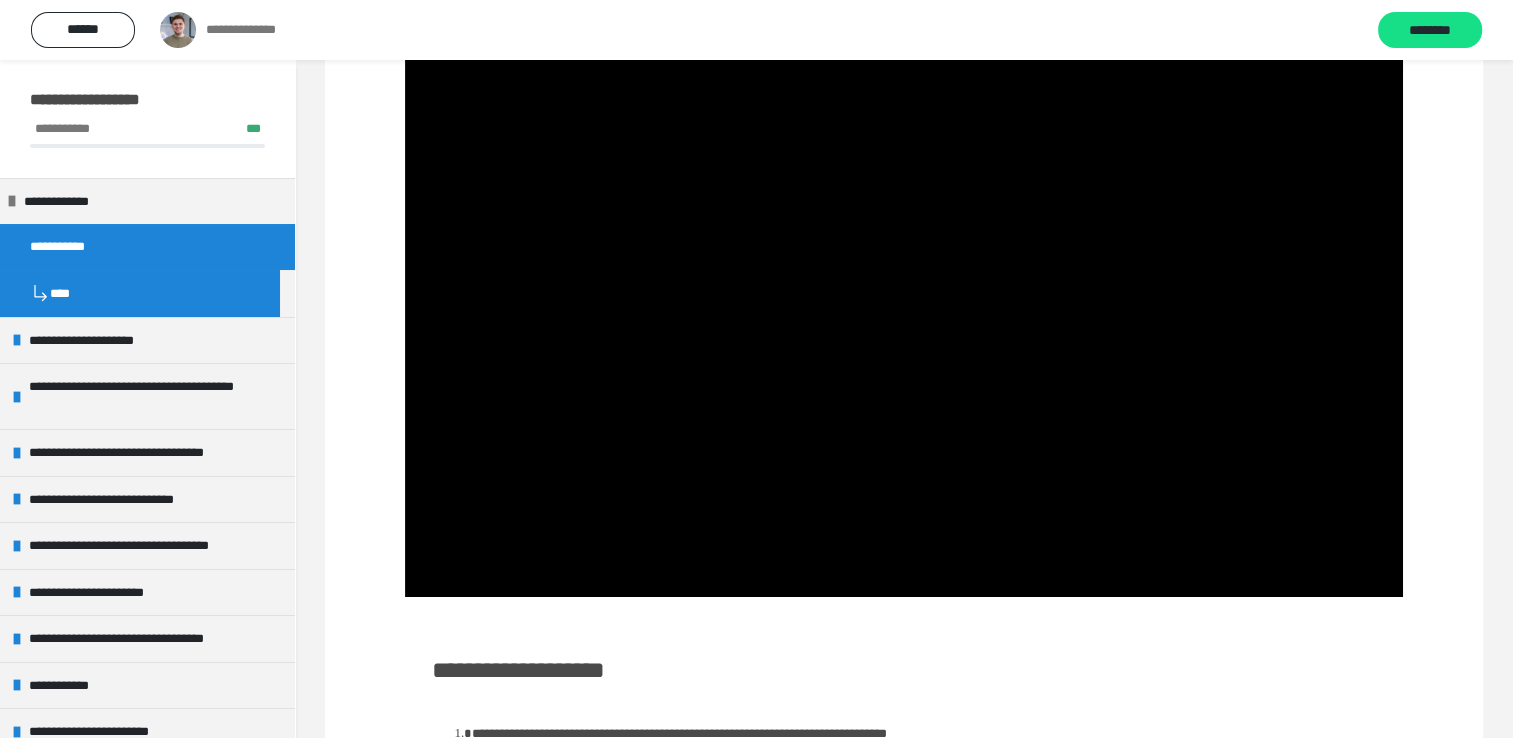 scroll, scrollTop: 200, scrollLeft: 0, axis: vertical 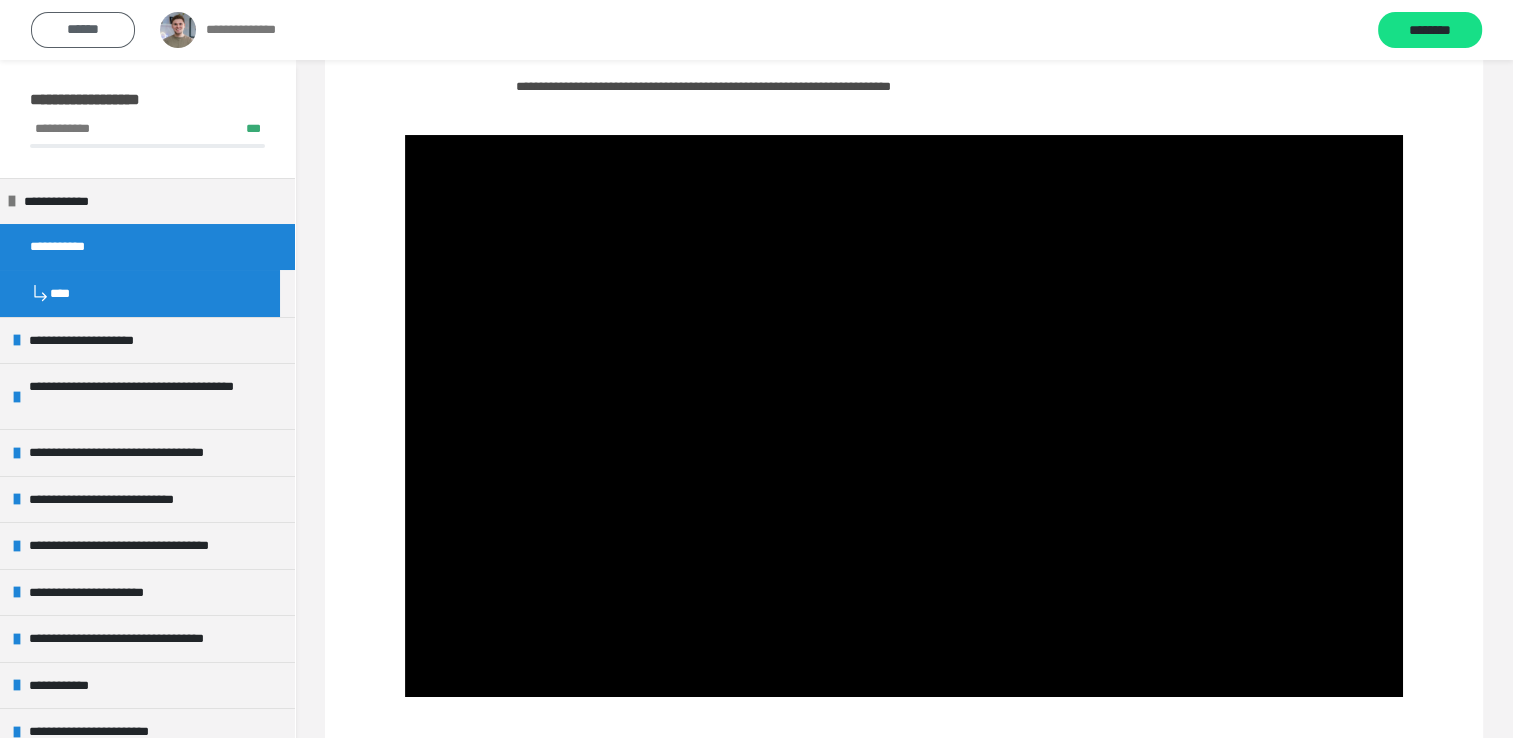click on "******" at bounding box center (83, 29) 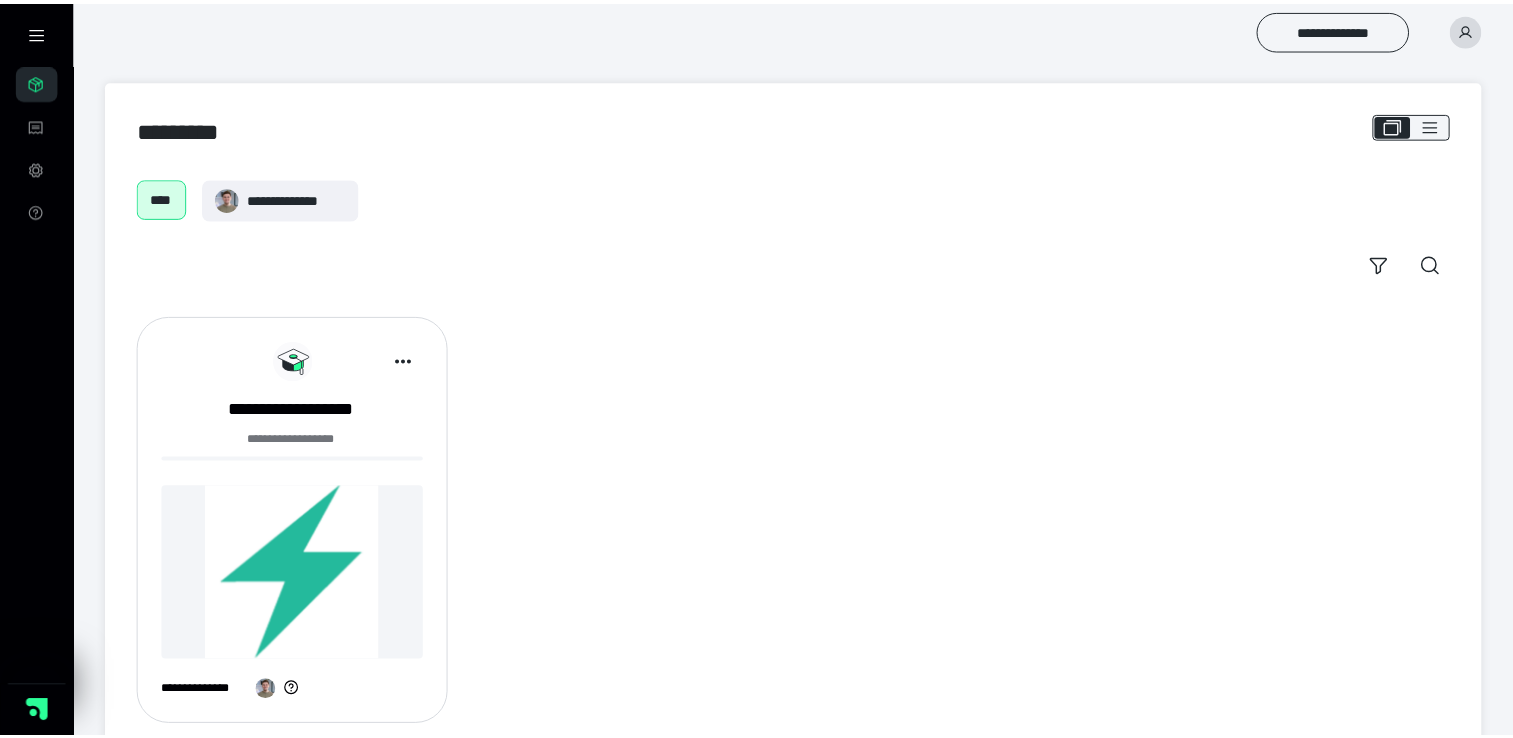 scroll, scrollTop: 42, scrollLeft: 0, axis: vertical 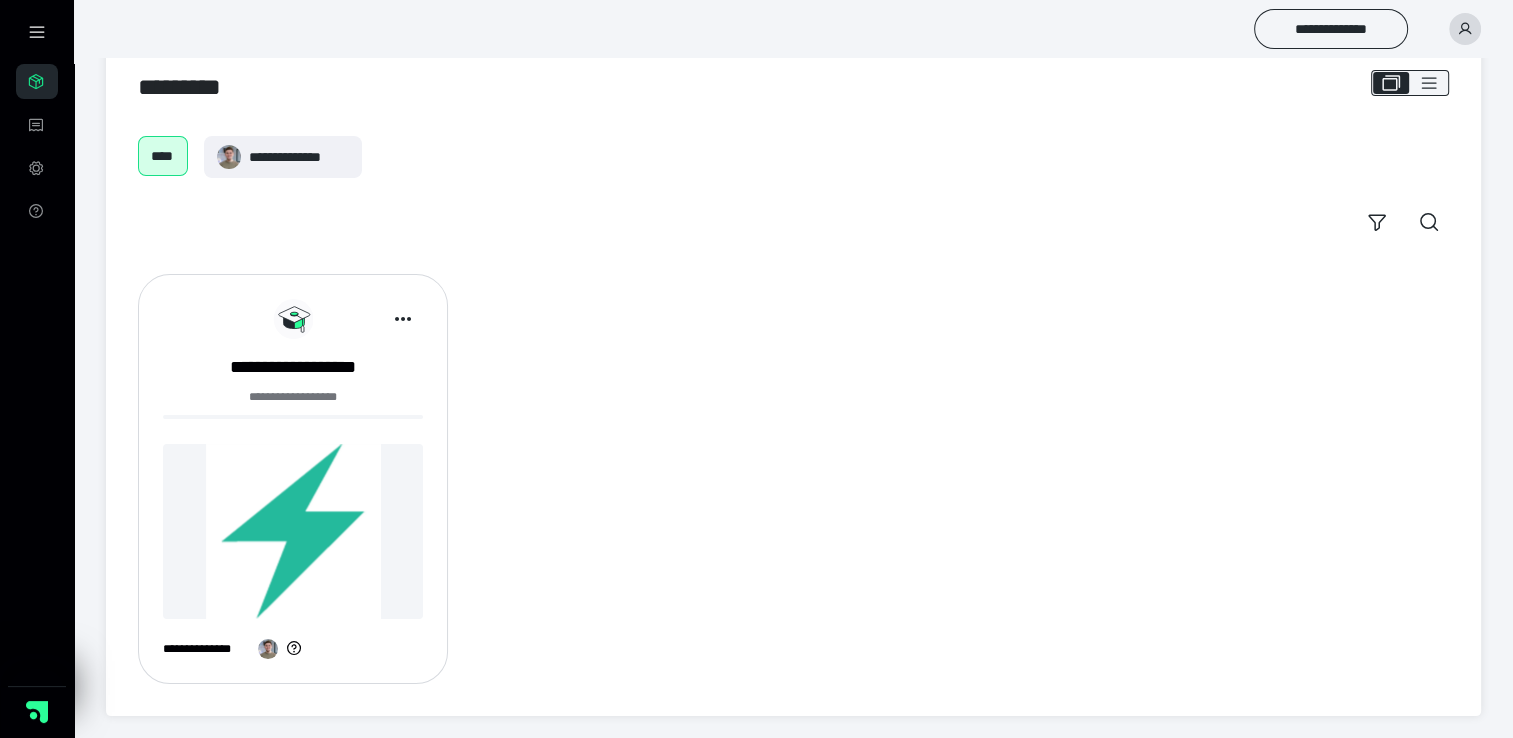 click at bounding box center [293, 531] 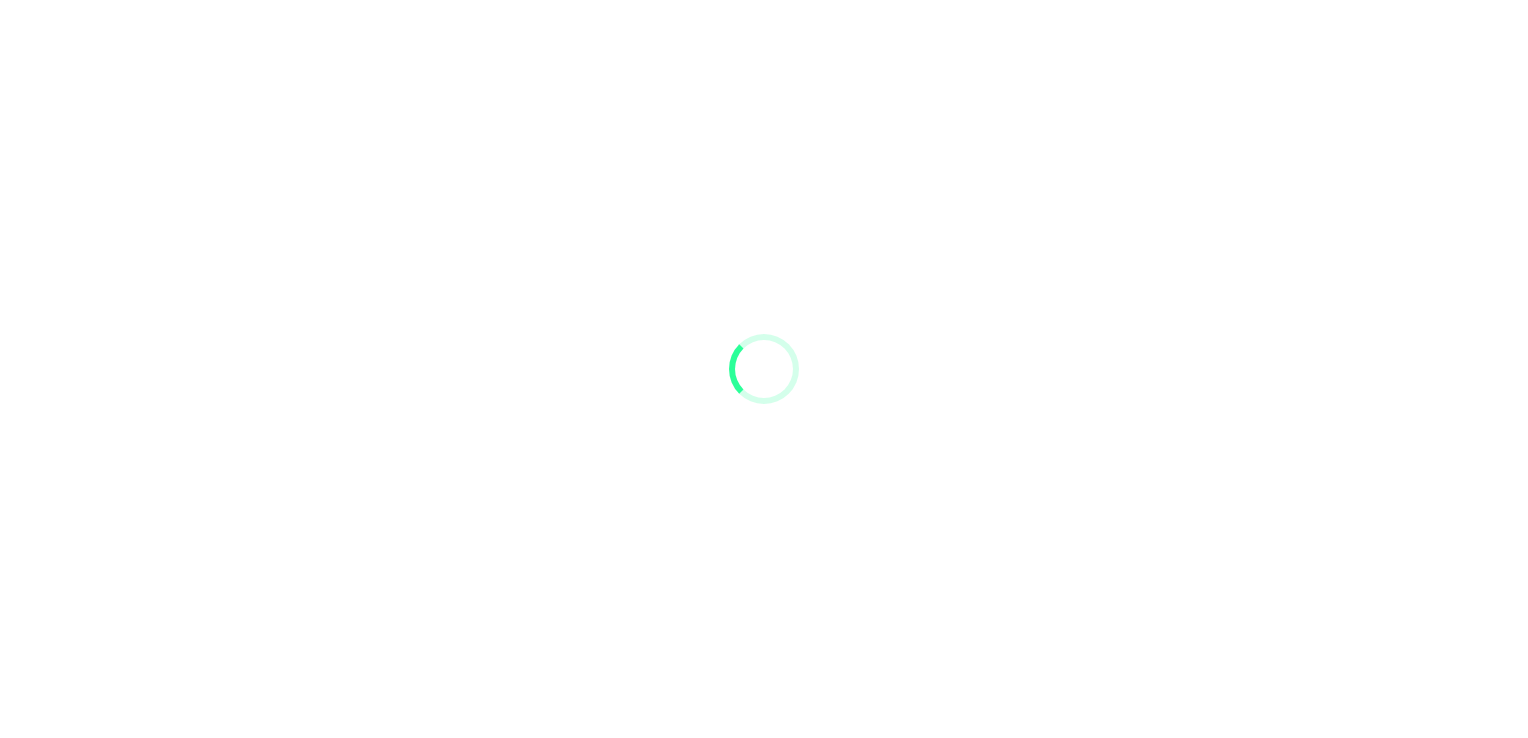 scroll, scrollTop: 0, scrollLeft: 0, axis: both 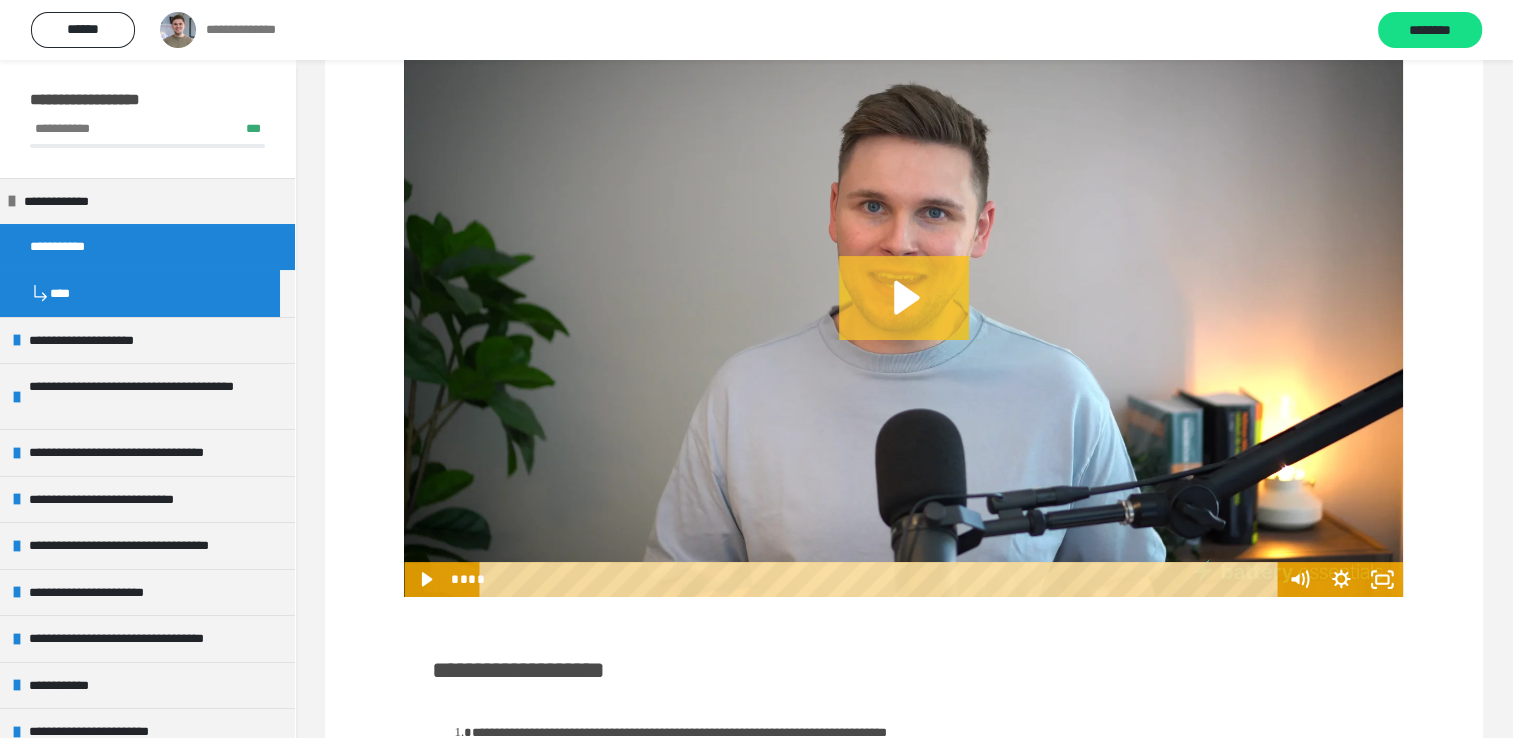 click 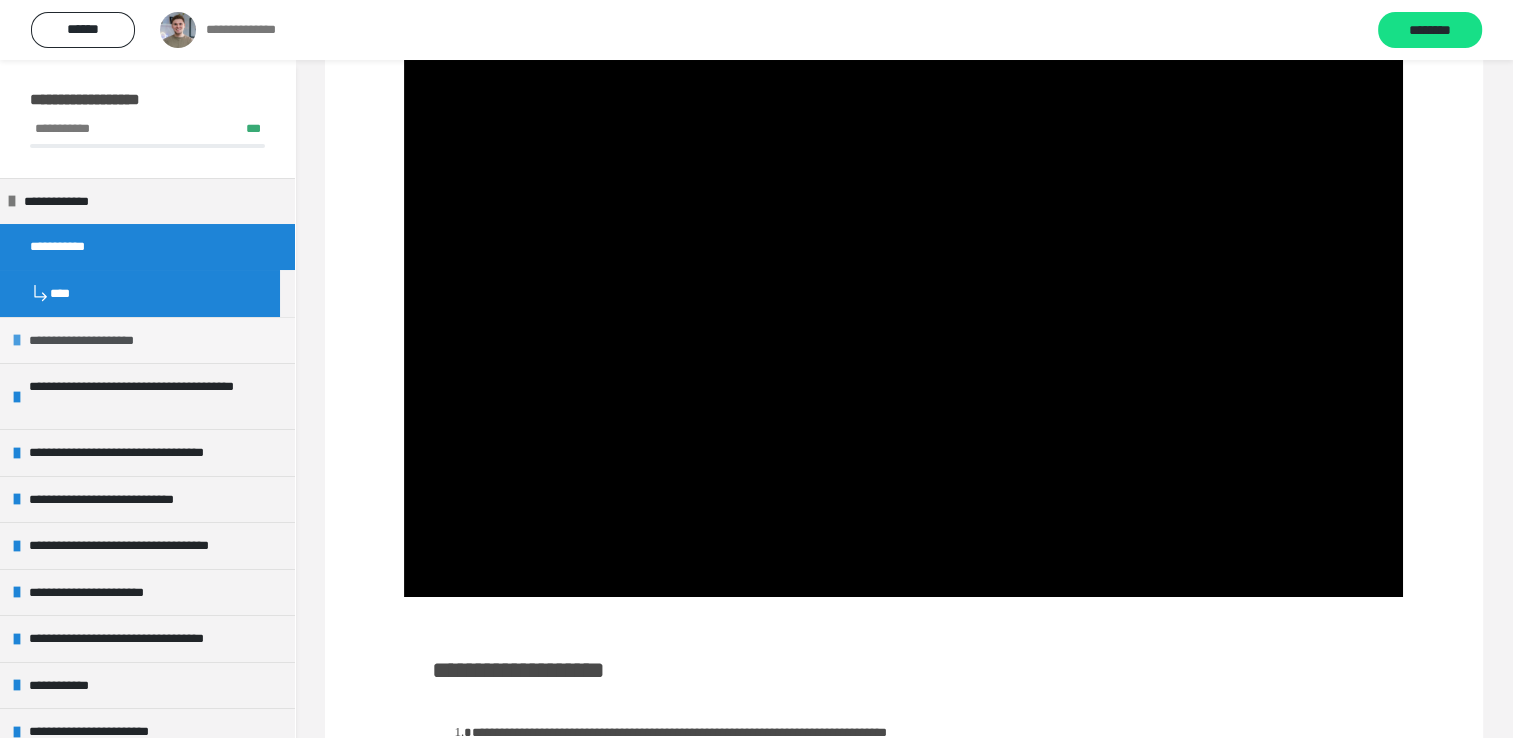 click on "**********" at bounding box center (90, 341) 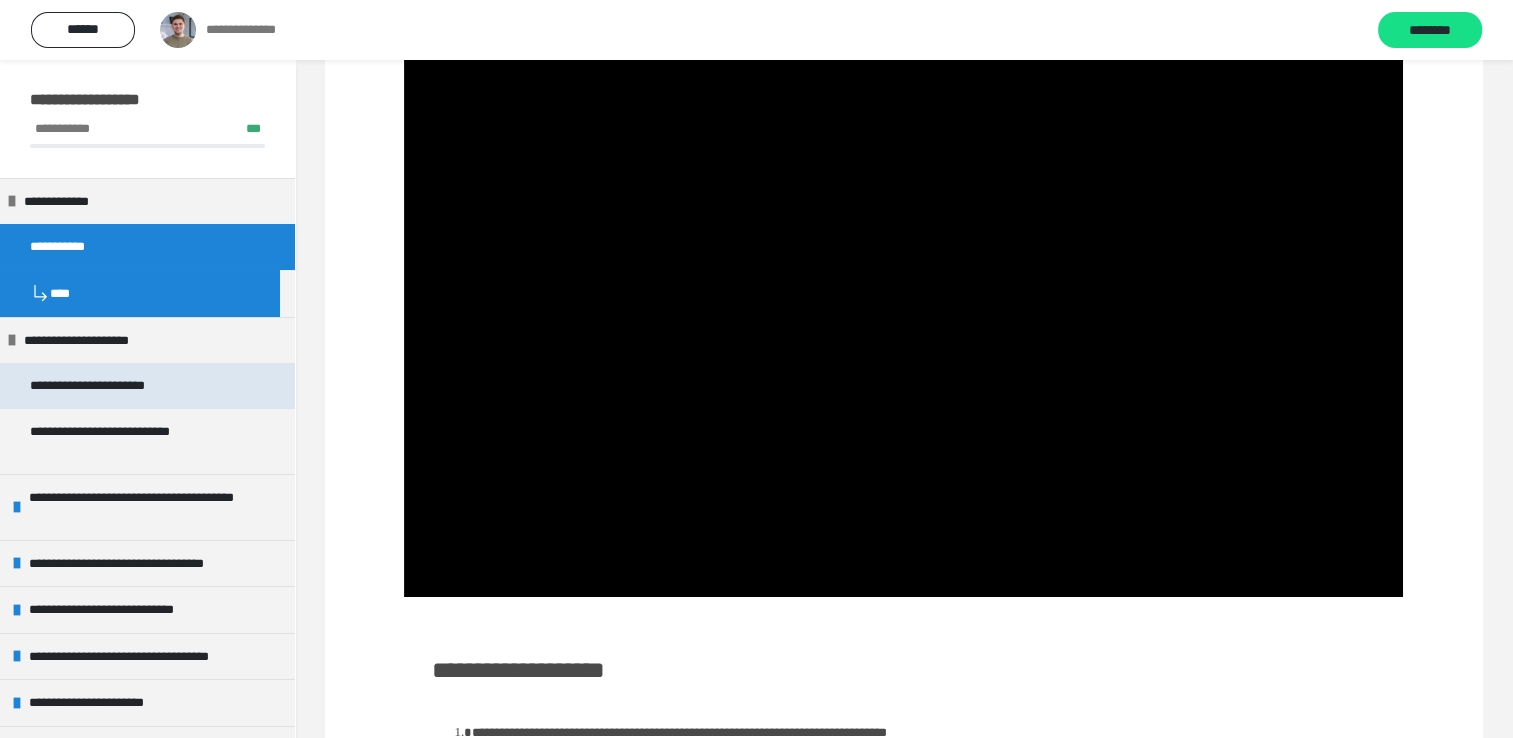 click on "**********" at bounding box center [104, 386] 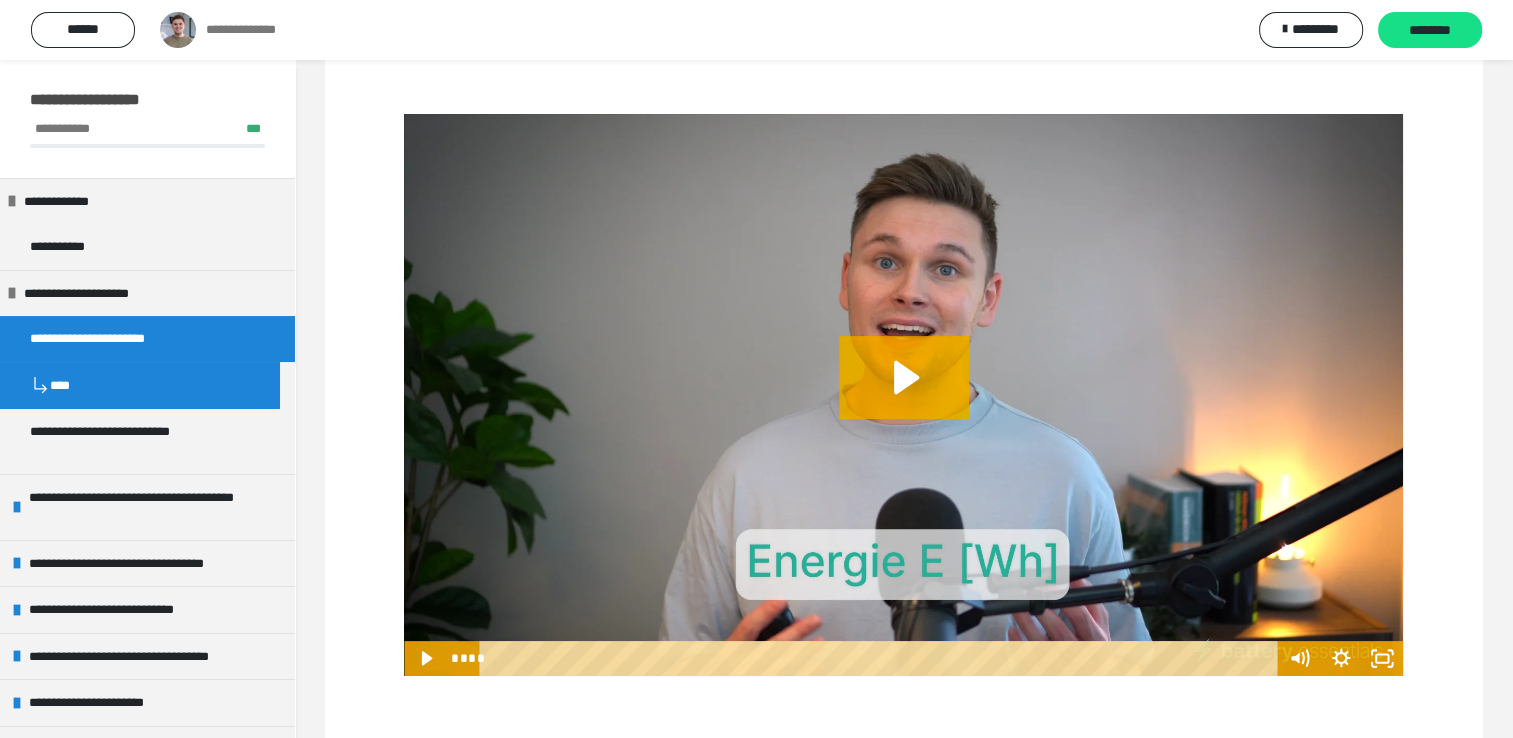 scroll, scrollTop: 200, scrollLeft: 0, axis: vertical 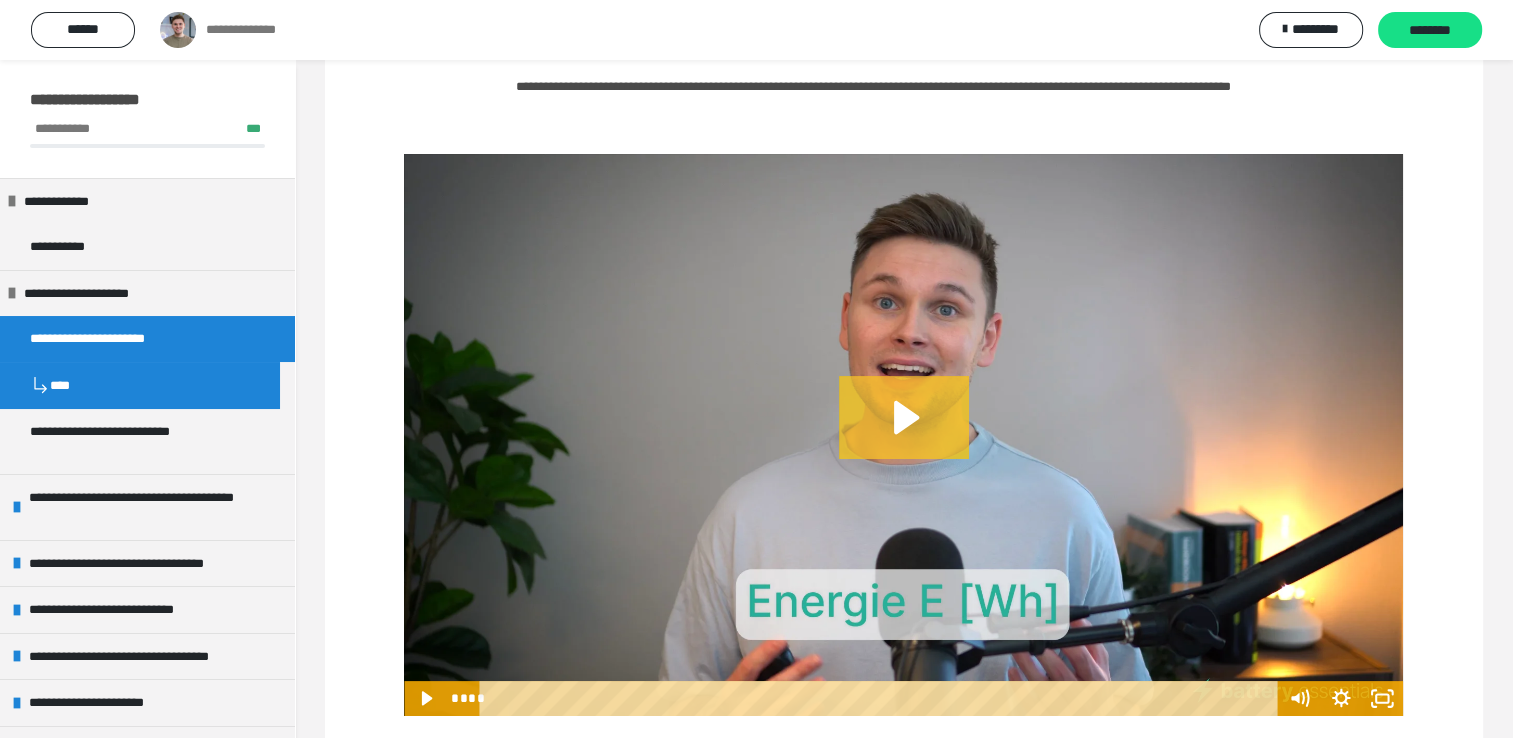 click 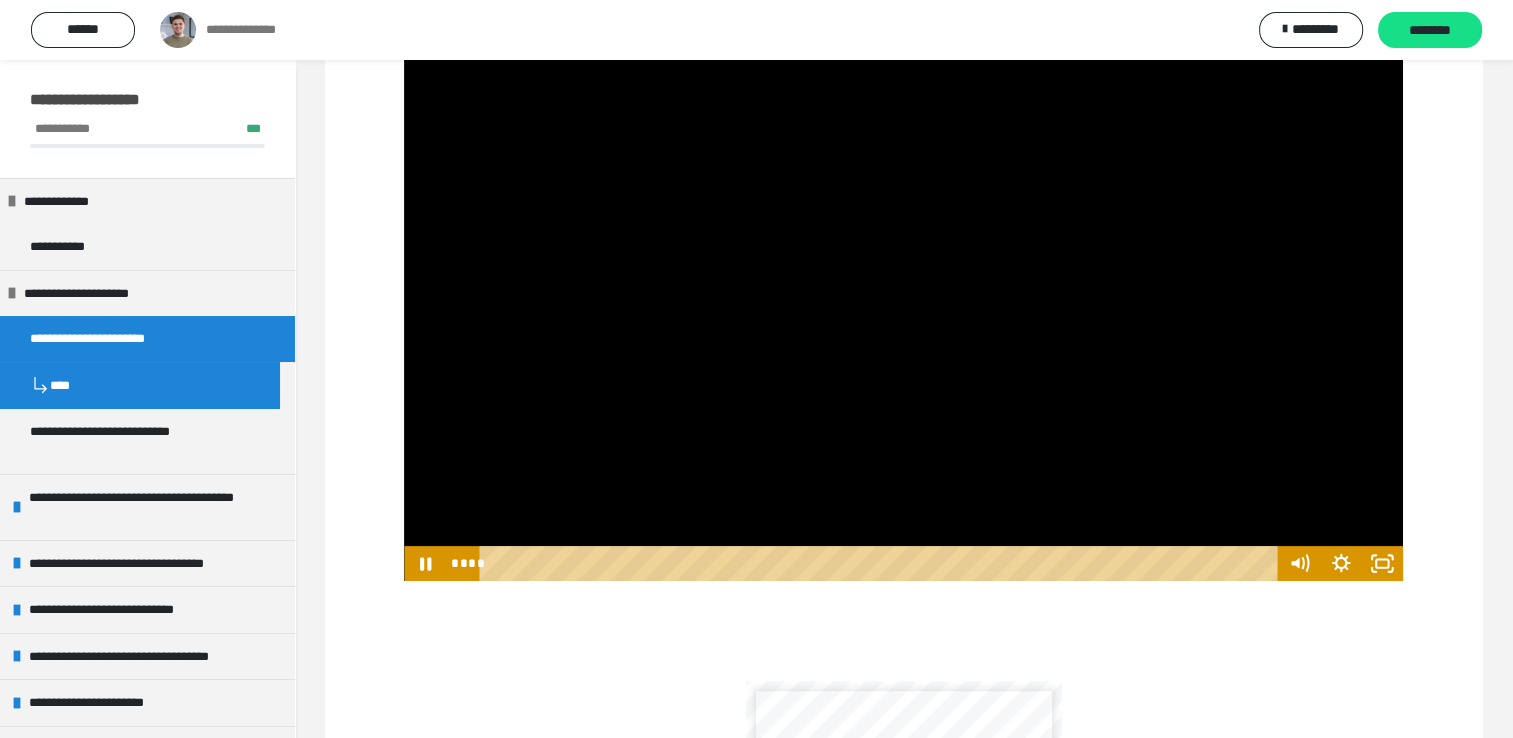 scroll, scrollTop: 300, scrollLeft: 0, axis: vertical 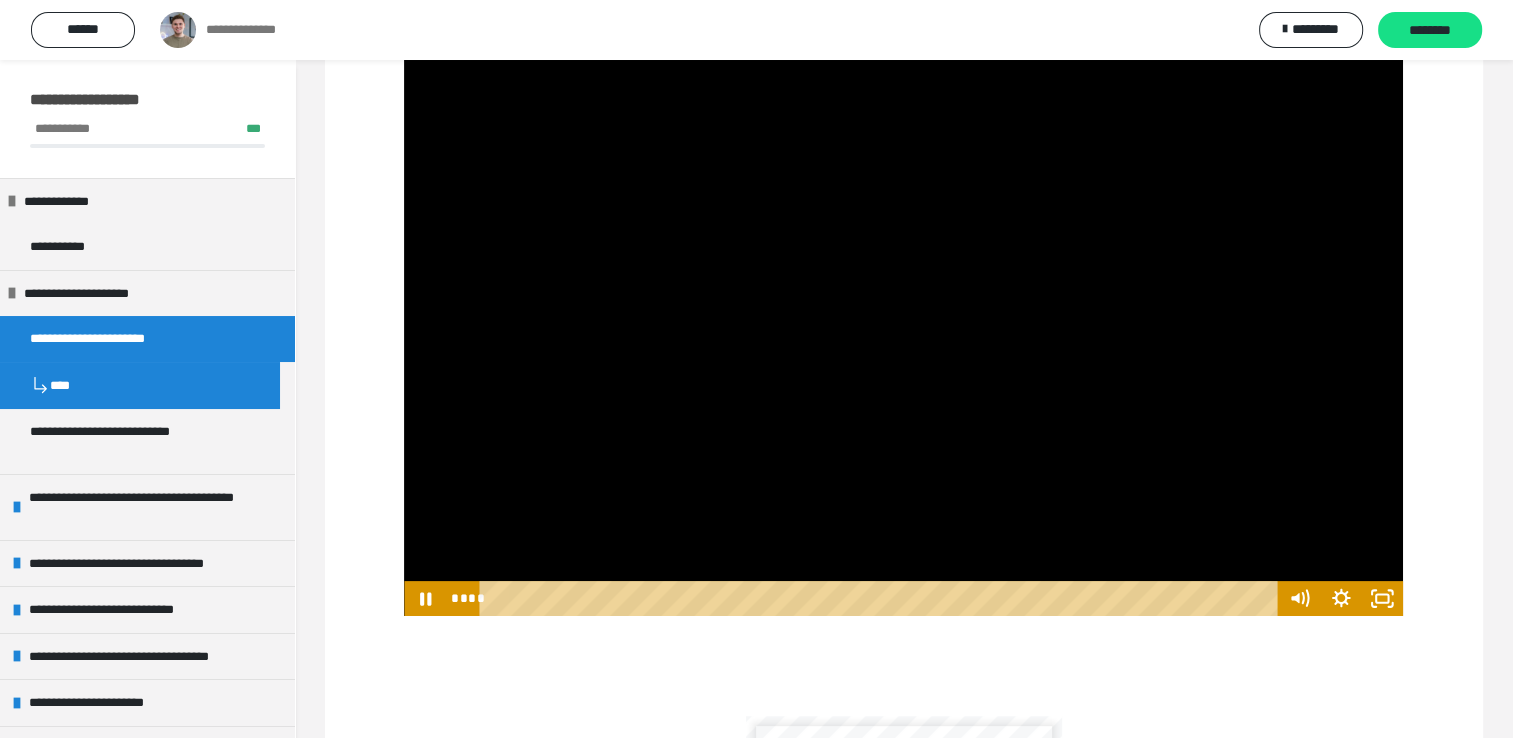 click at bounding box center (903, 335) 